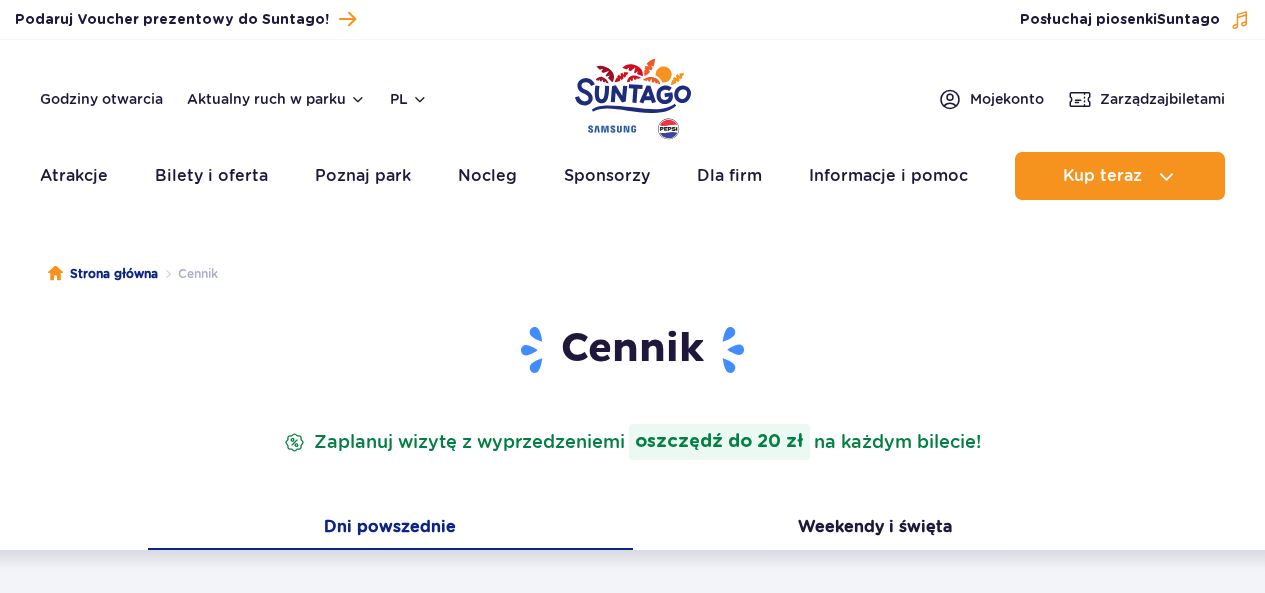 scroll, scrollTop: 0, scrollLeft: 0, axis: both 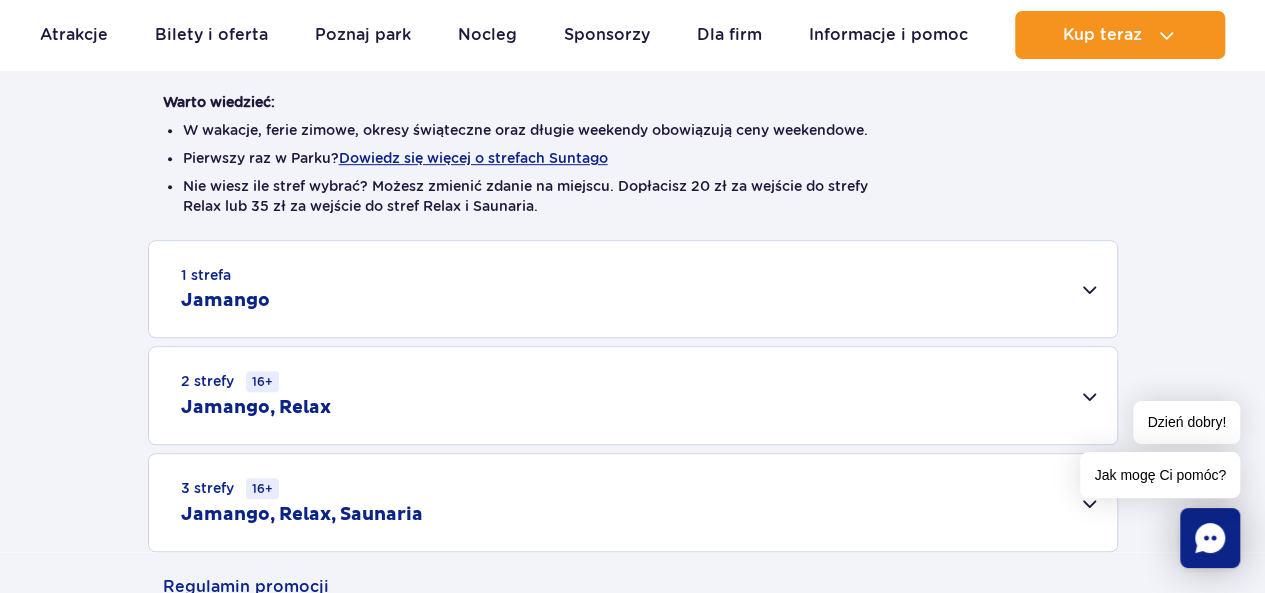 click on "1 strefa
Jamango" at bounding box center [633, 289] 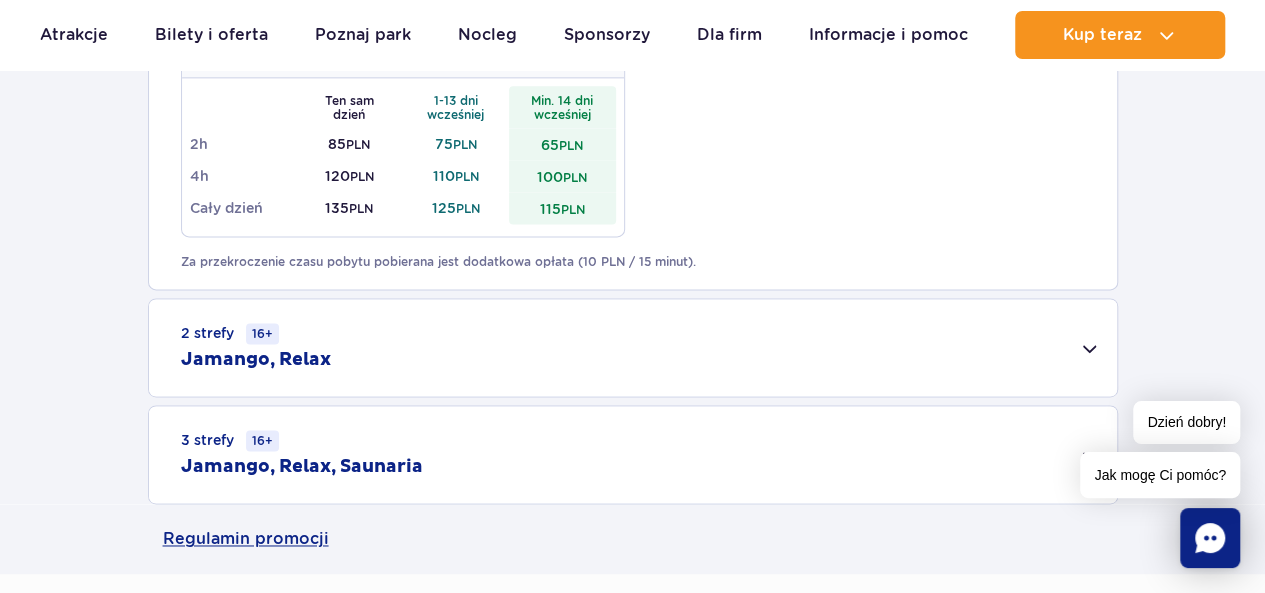 scroll, scrollTop: 1400, scrollLeft: 0, axis: vertical 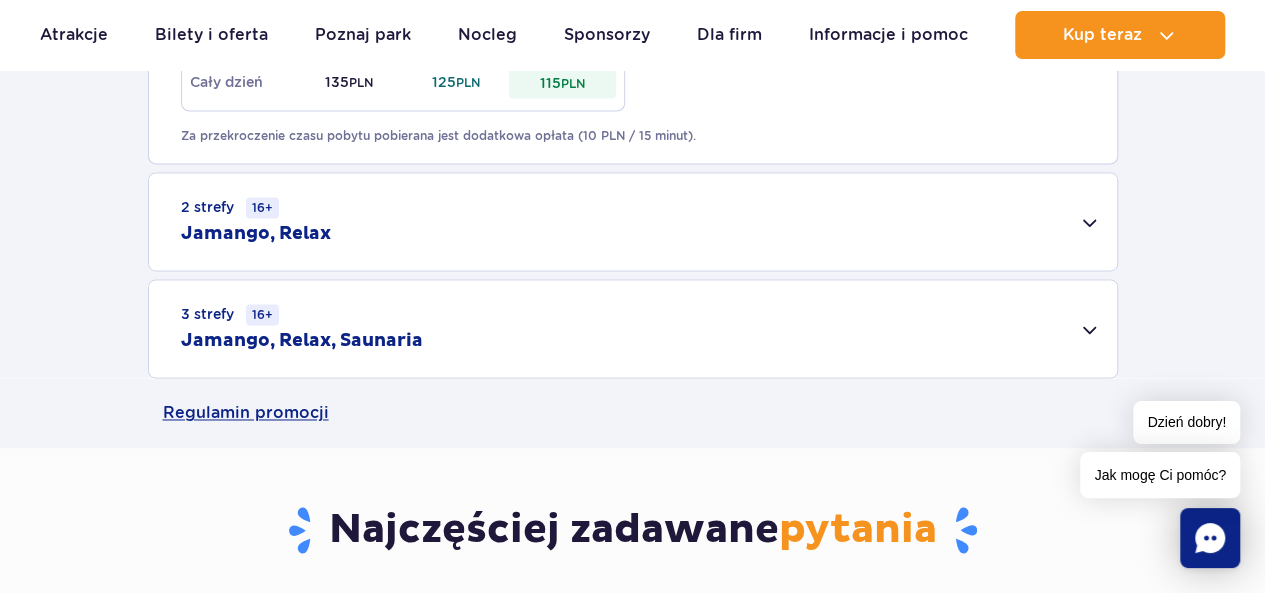 click on "2 strefy  16+
Jamango, Relax" at bounding box center (633, 221) 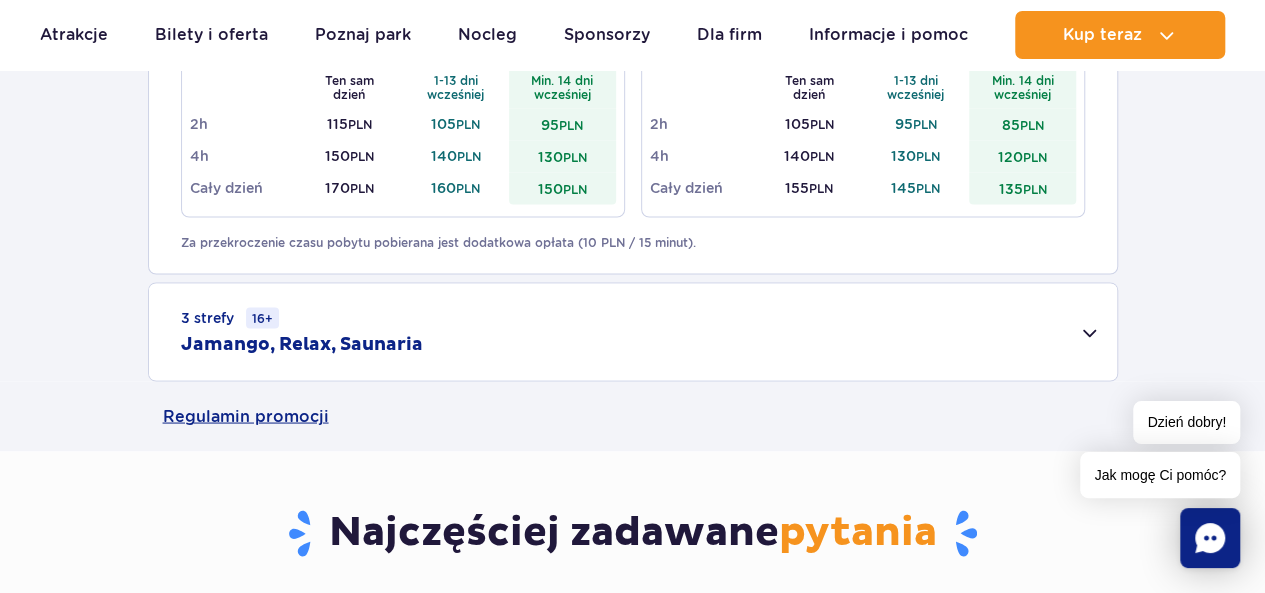 scroll, scrollTop: 1800, scrollLeft: 0, axis: vertical 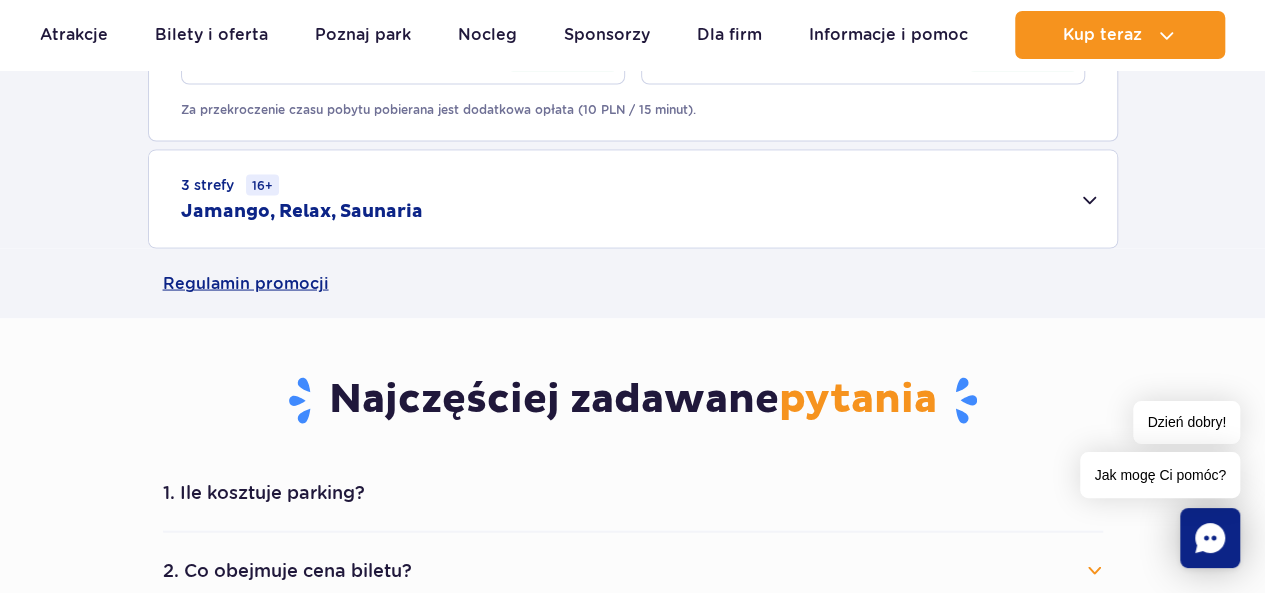 click on "3 strefy  16+
Jamango, Relax, Saunaria" at bounding box center (633, 198) 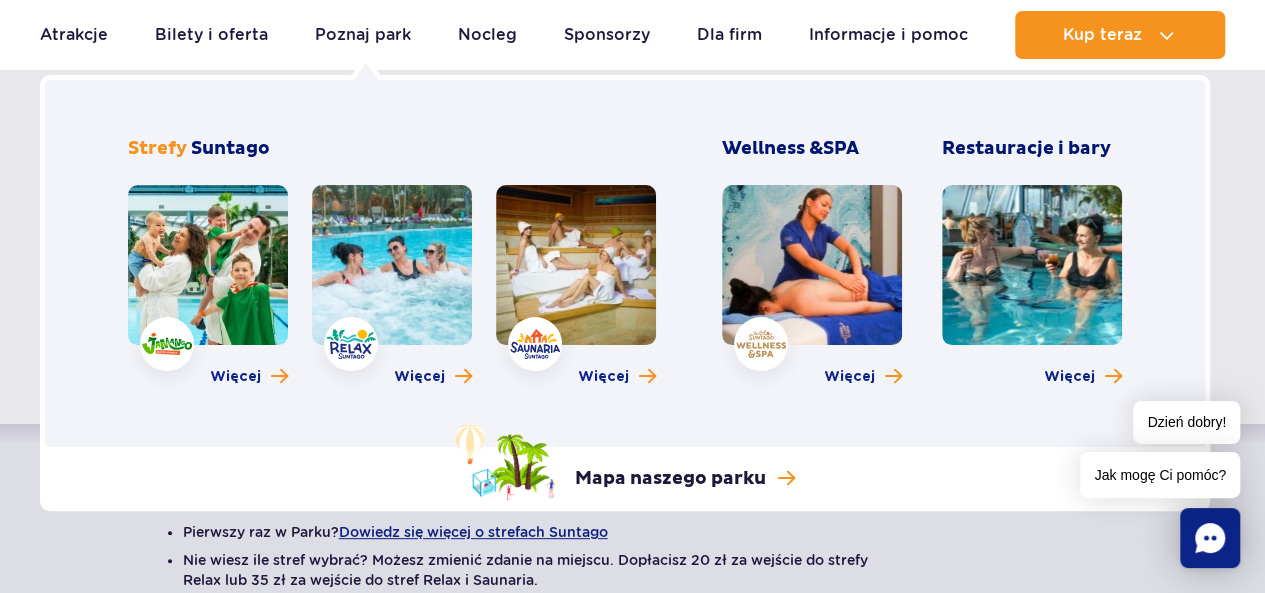scroll, scrollTop: 0, scrollLeft: 0, axis: both 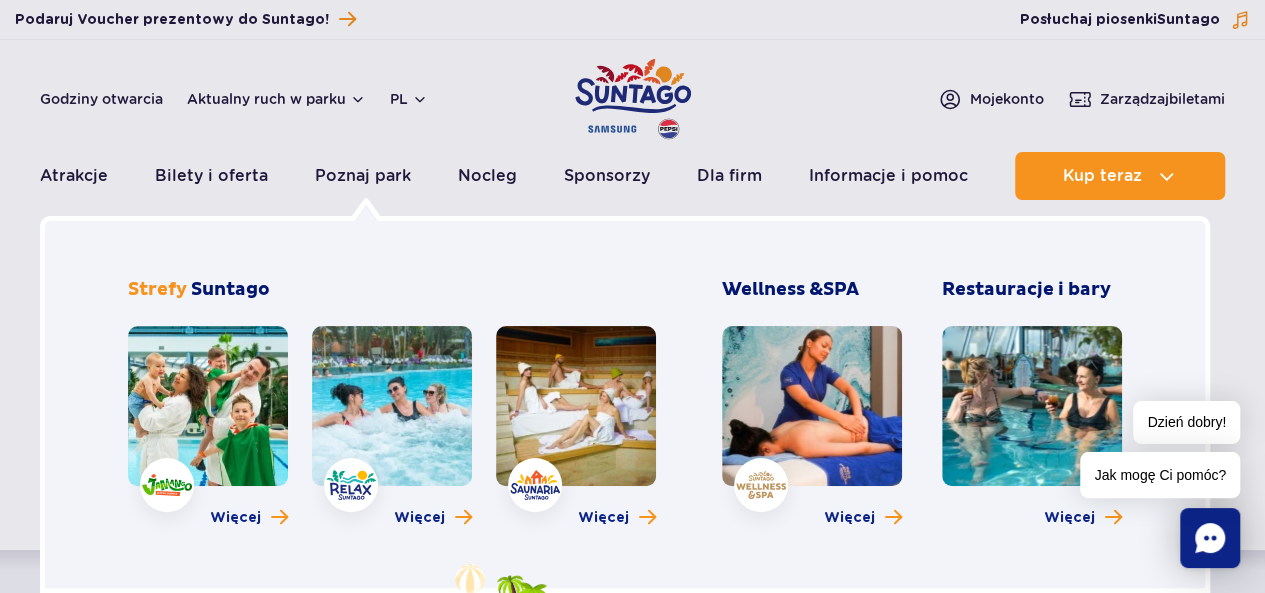 click at bounding box center (208, 406) 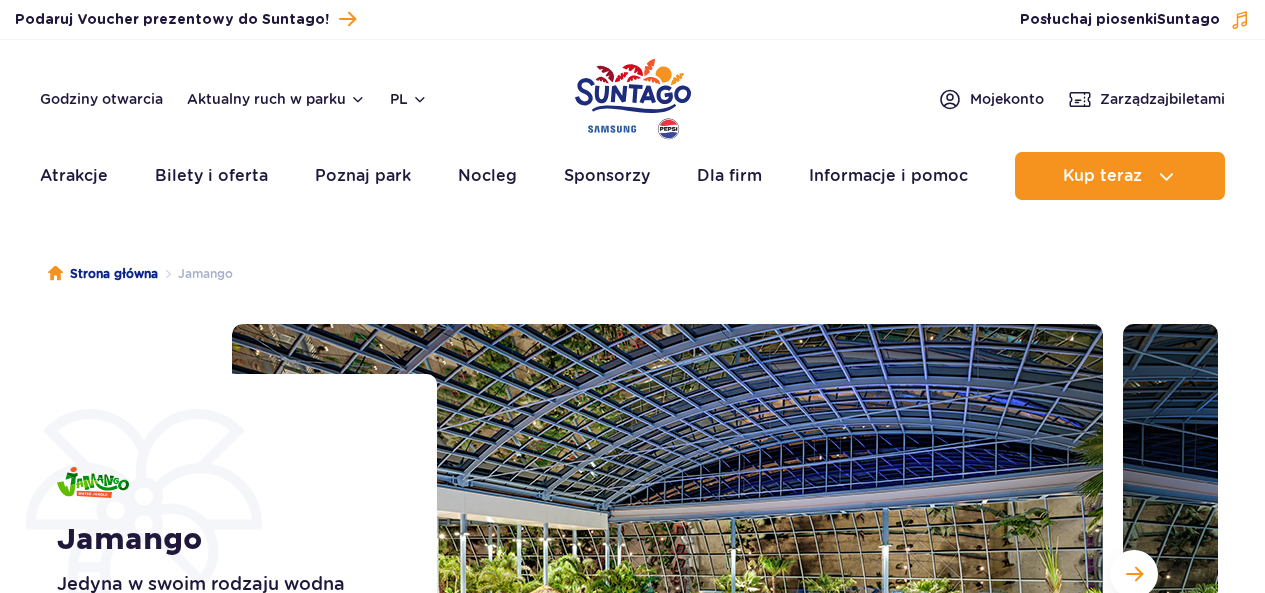 scroll, scrollTop: 0, scrollLeft: 0, axis: both 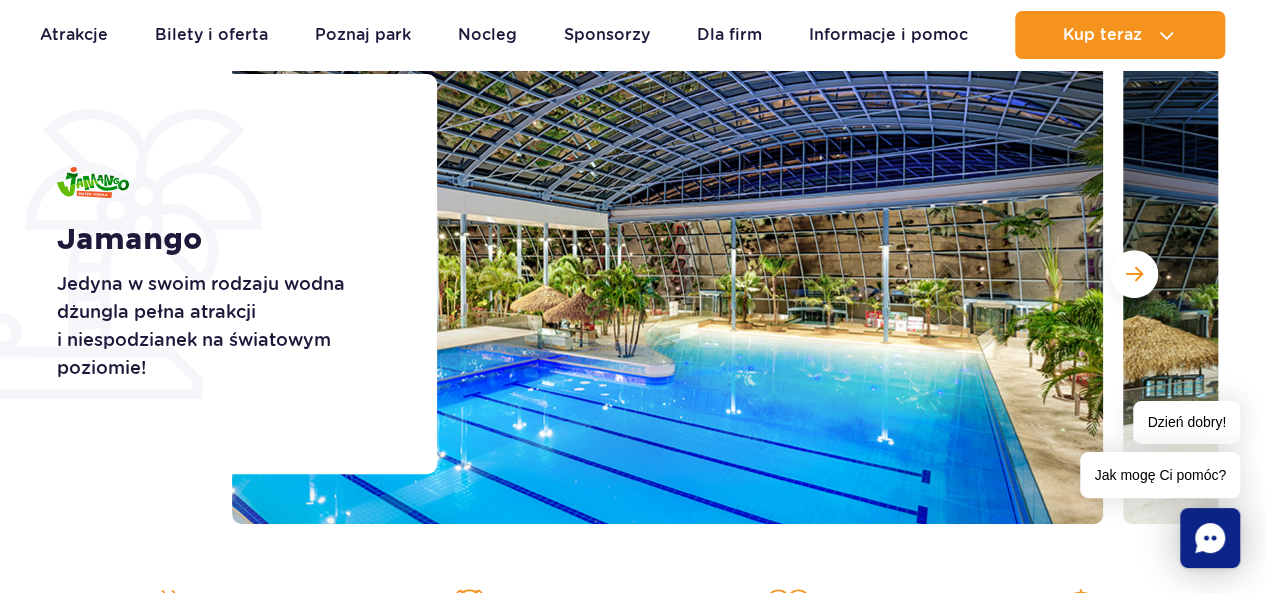 click on "4000
leżaków" at bounding box center [1083, 661] 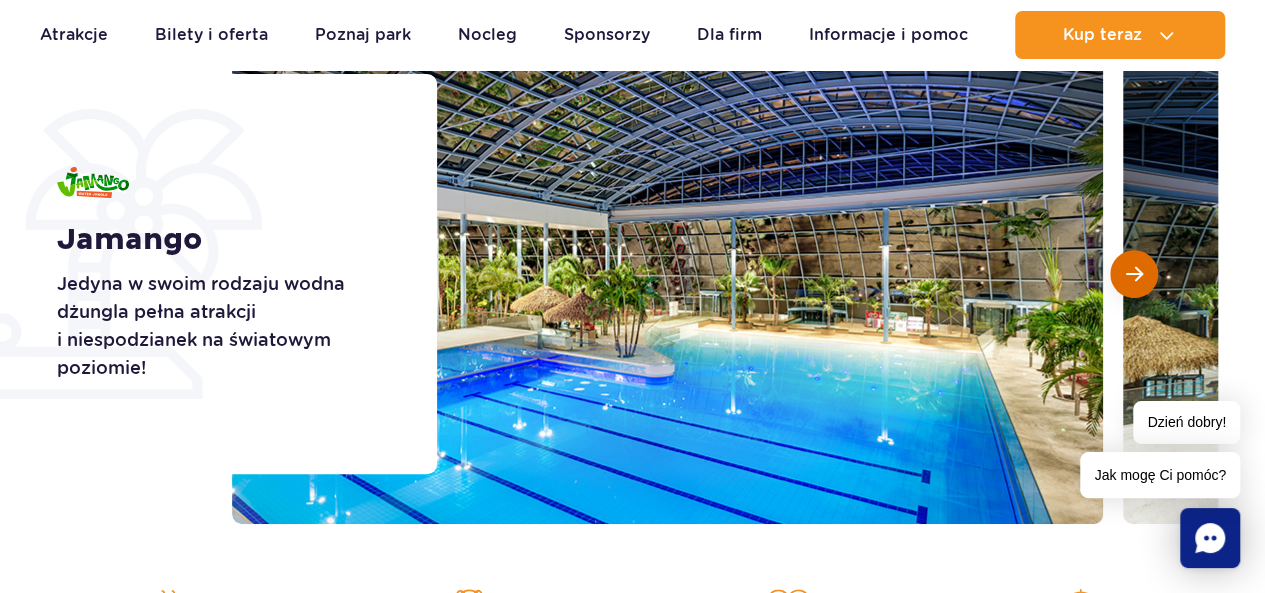 click at bounding box center (1134, 274) 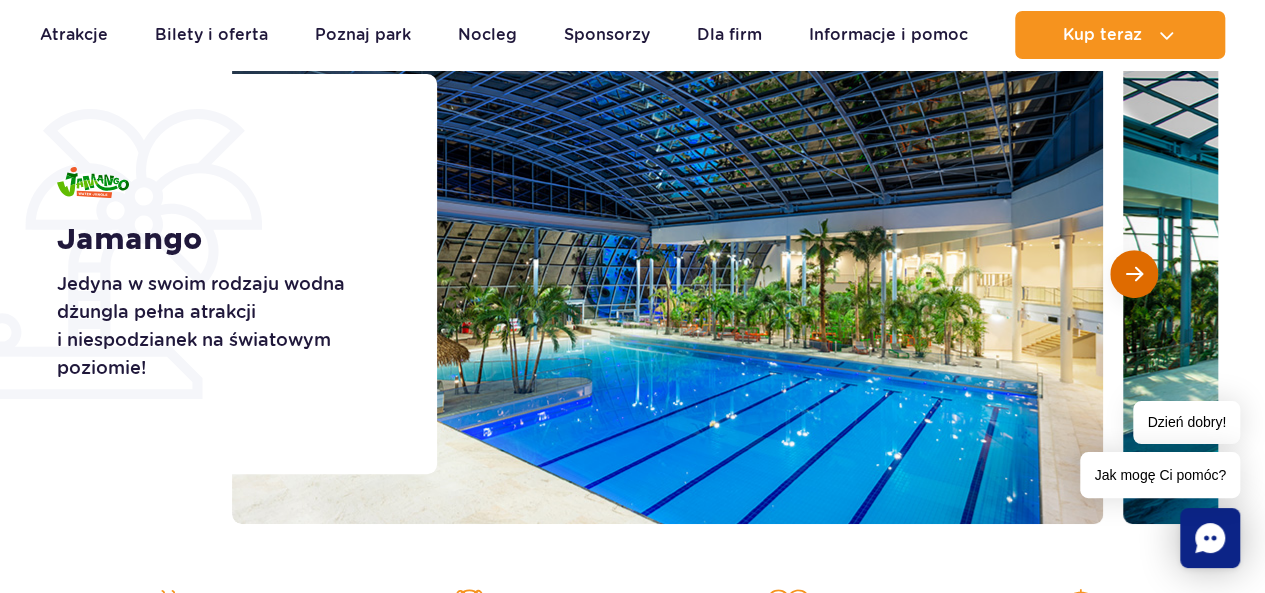 click at bounding box center (1134, 274) 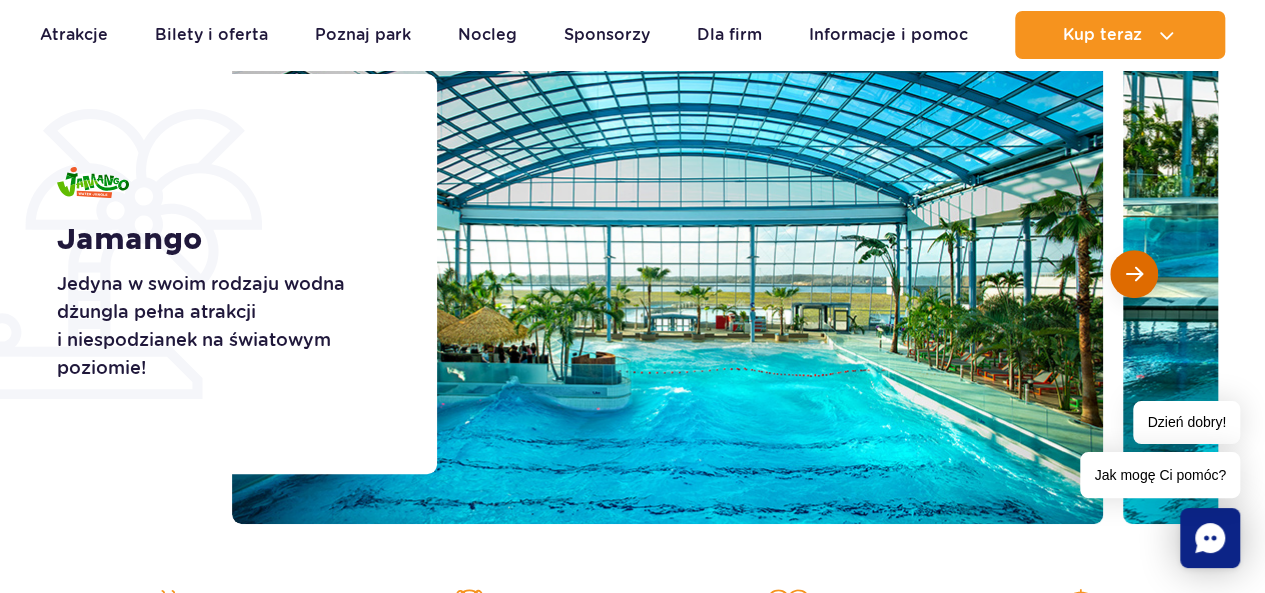 click at bounding box center (1134, 274) 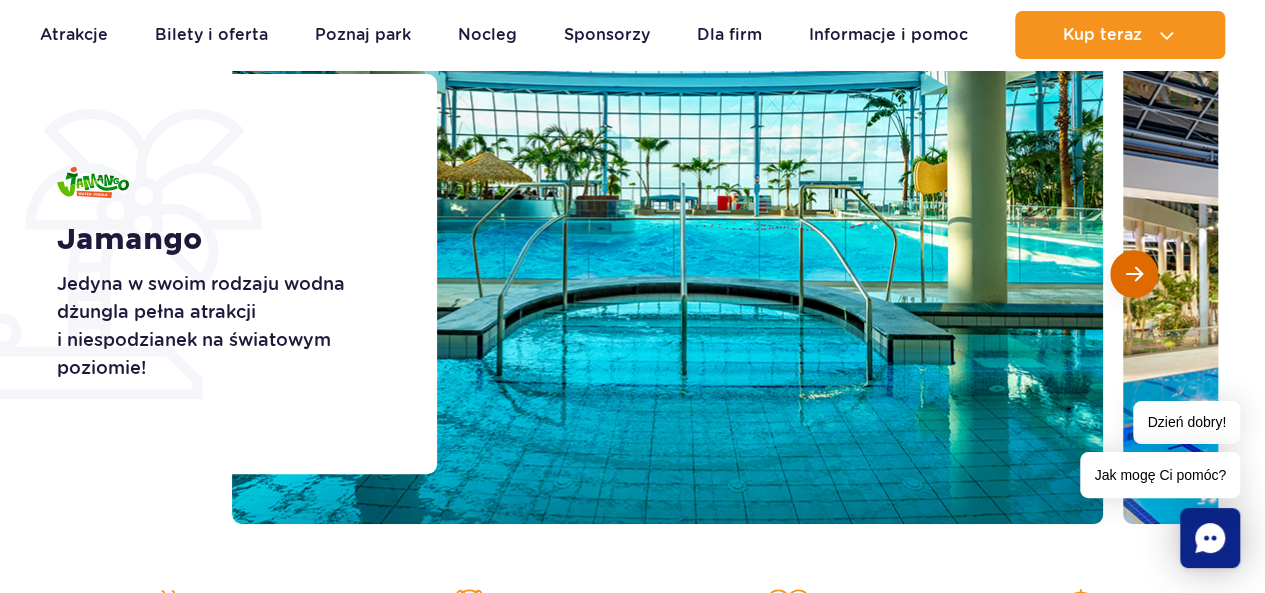 click at bounding box center (1134, 274) 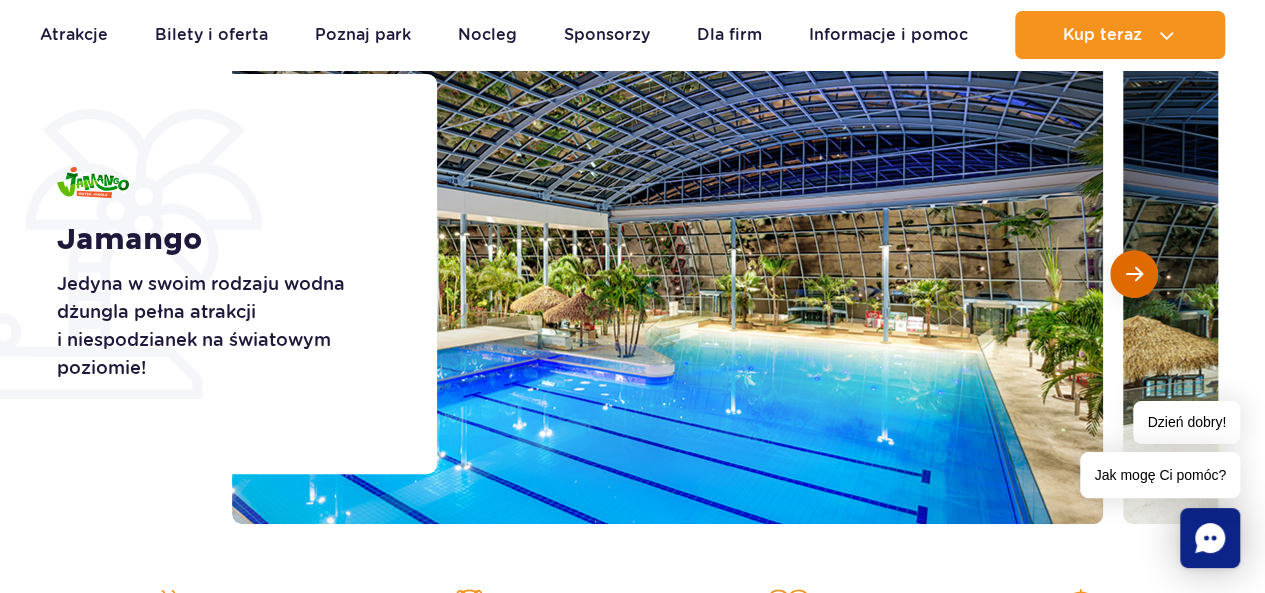 click at bounding box center (1134, 274) 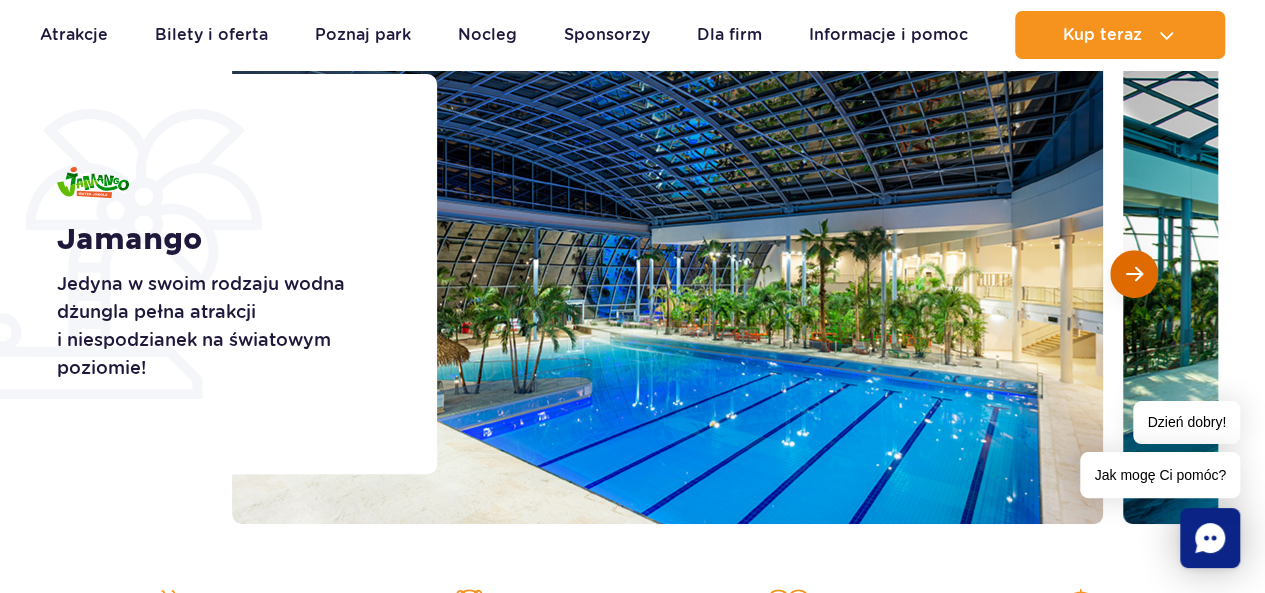 click at bounding box center [1134, 274] 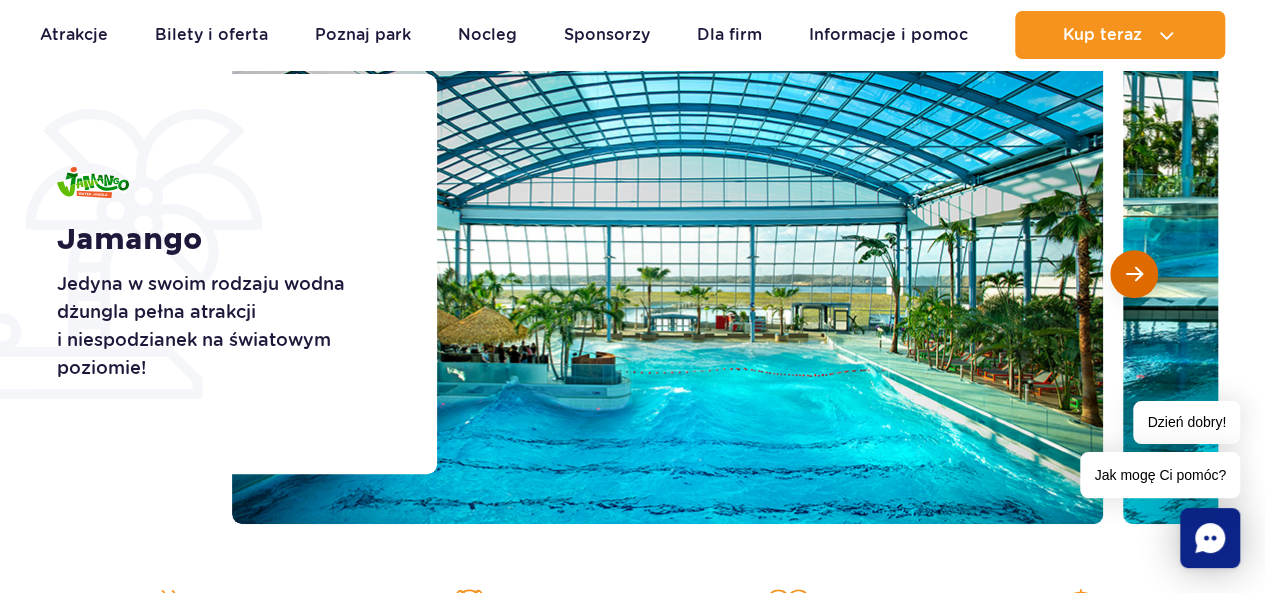 click at bounding box center (1134, 274) 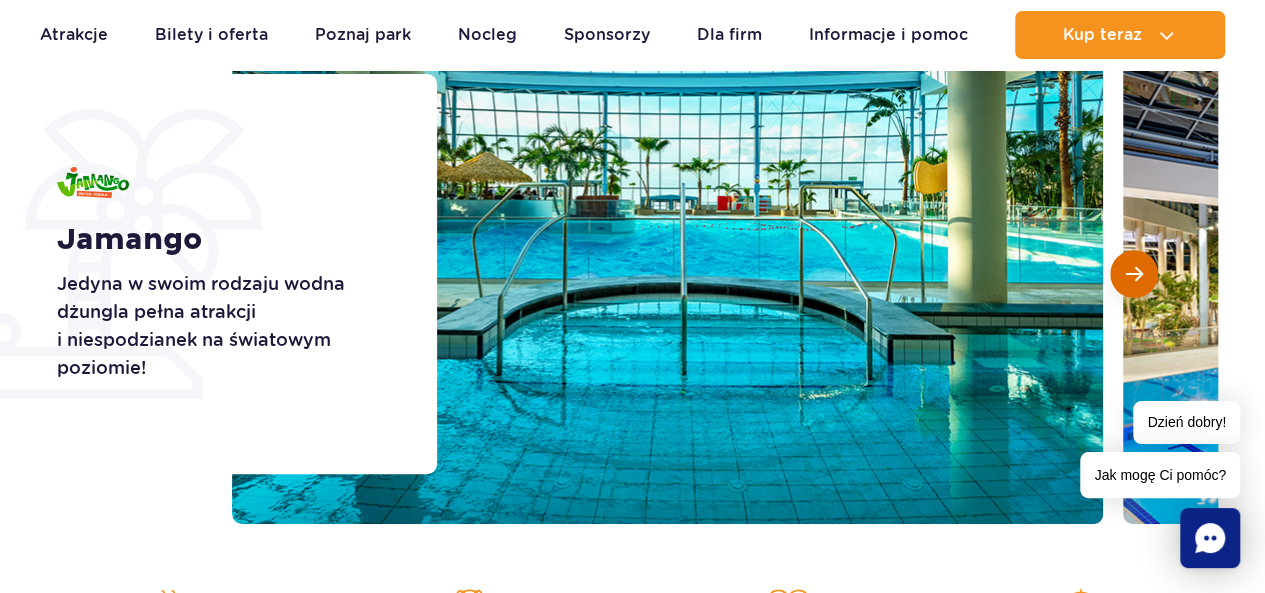 click at bounding box center [1134, 274] 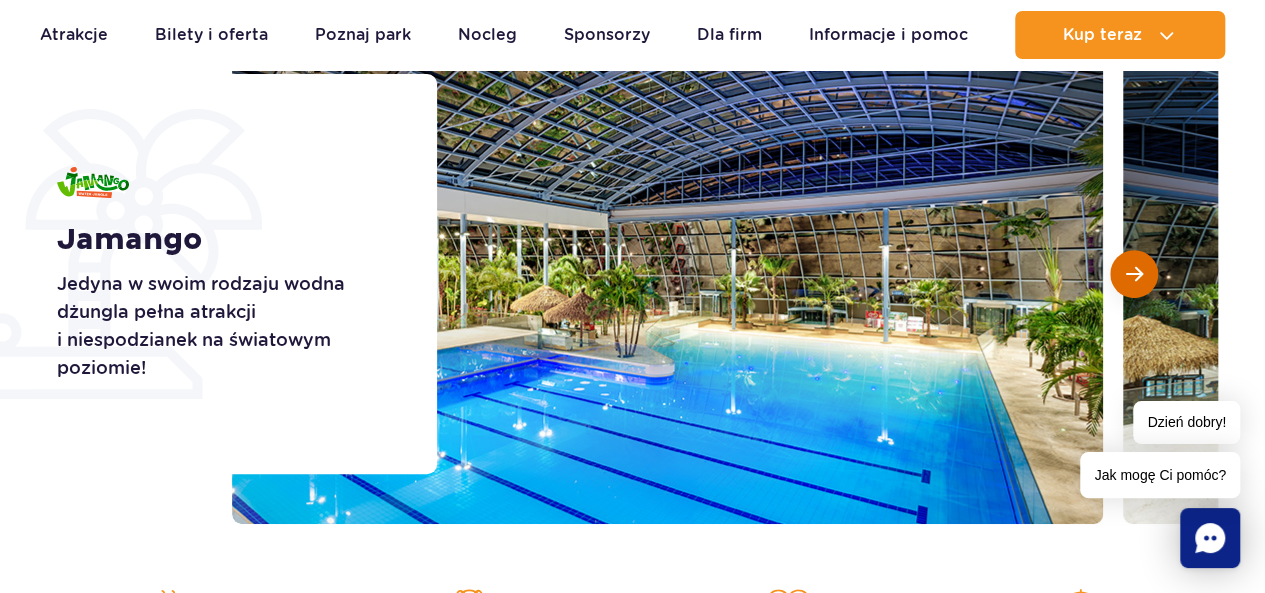 click at bounding box center [1134, 274] 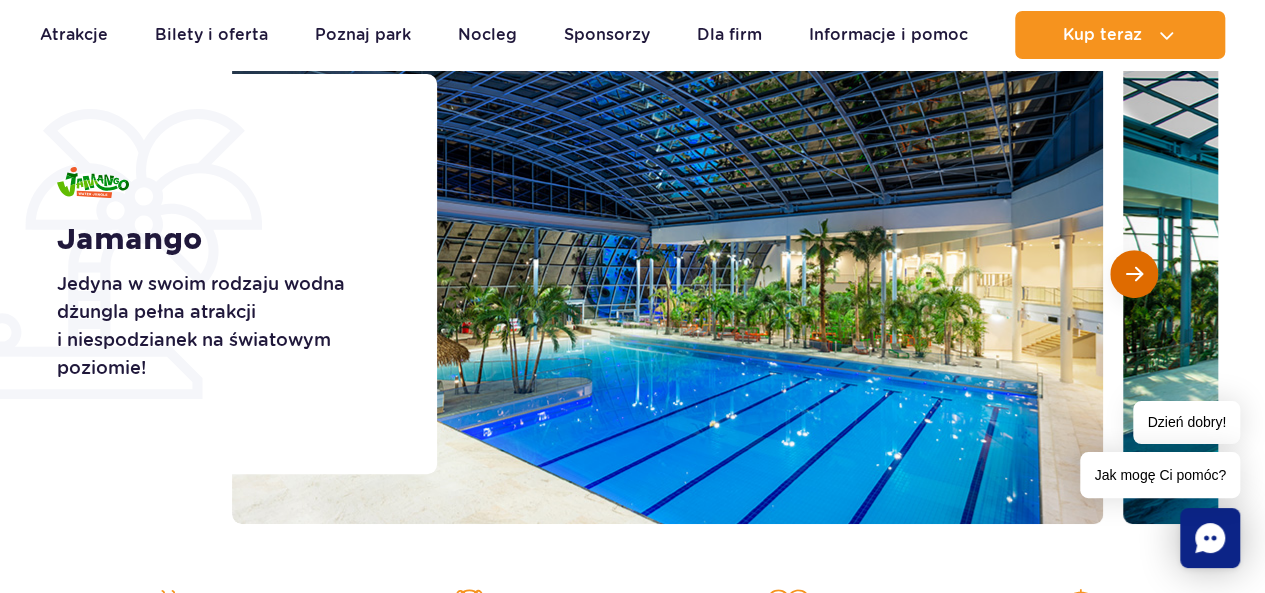 click at bounding box center (1134, 274) 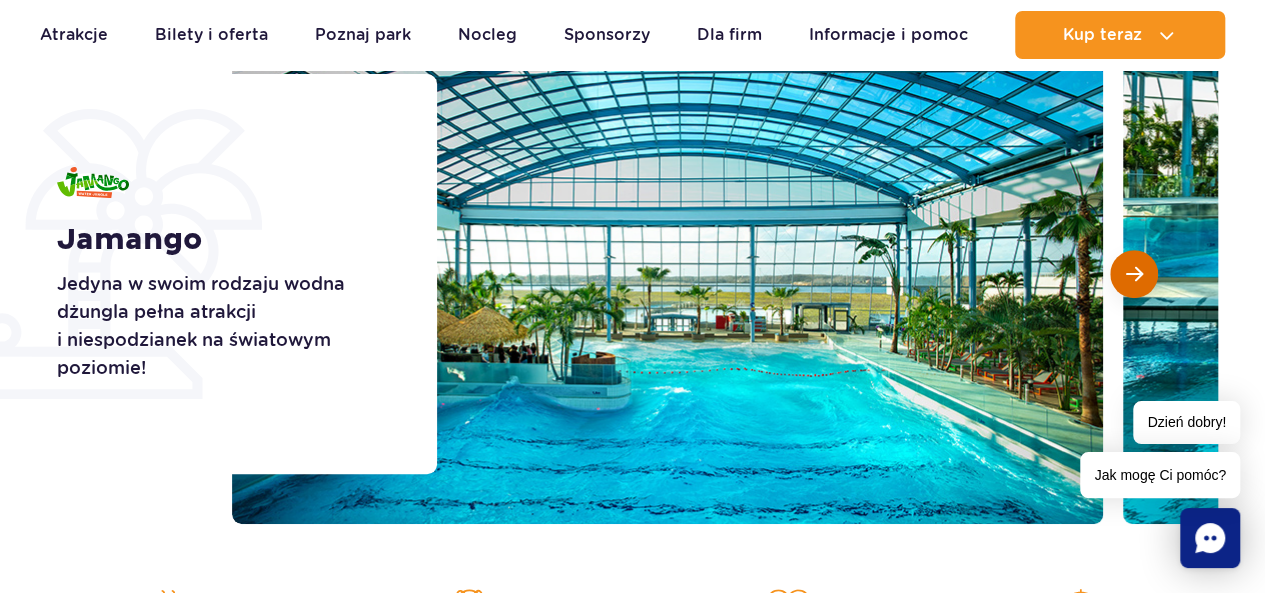 click at bounding box center (1134, 274) 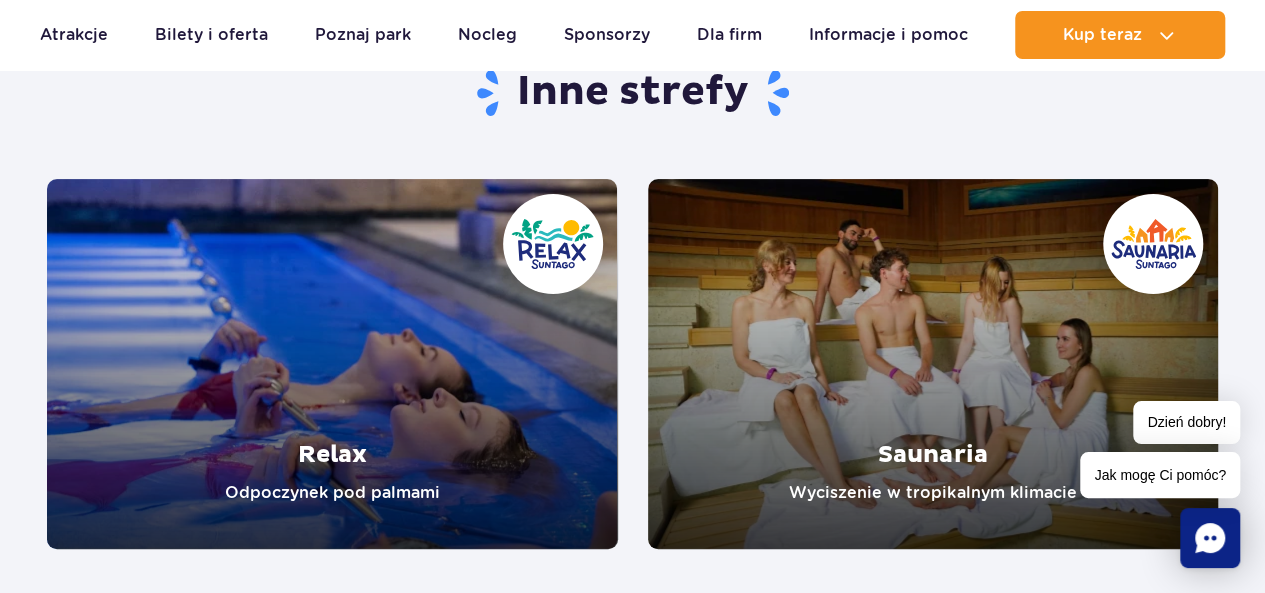 scroll, scrollTop: 4000, scrollLeft: 0, axis: vertical 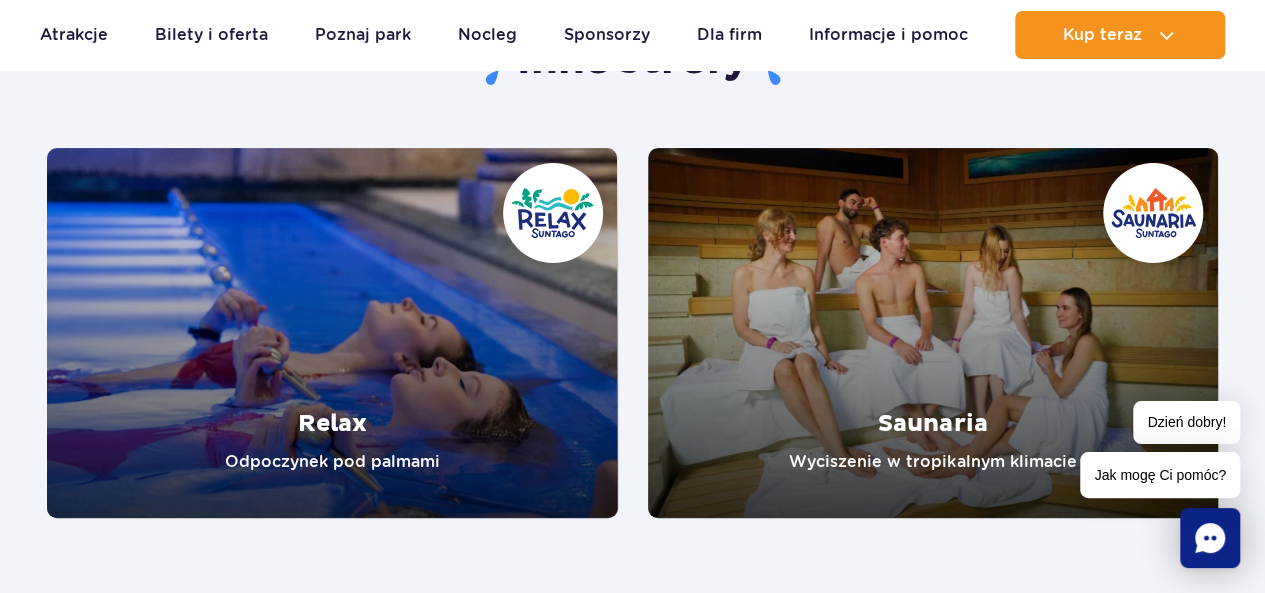 click at bounding box center [332, 333] 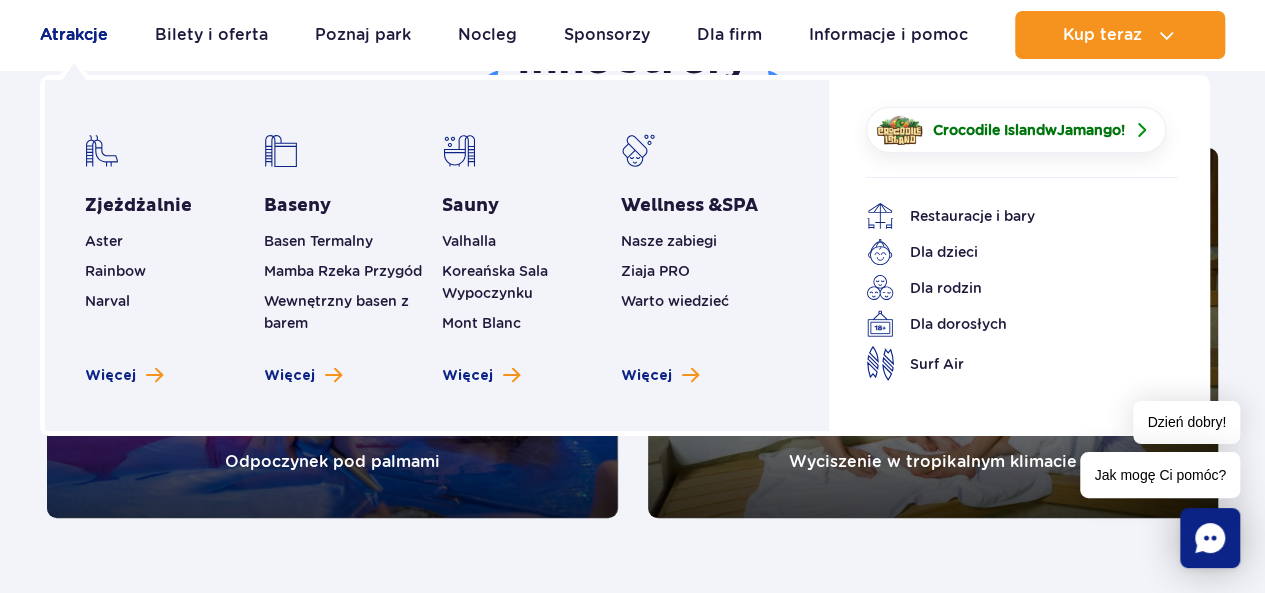 click on "Atrakcje" at bounding box center [74, 35] 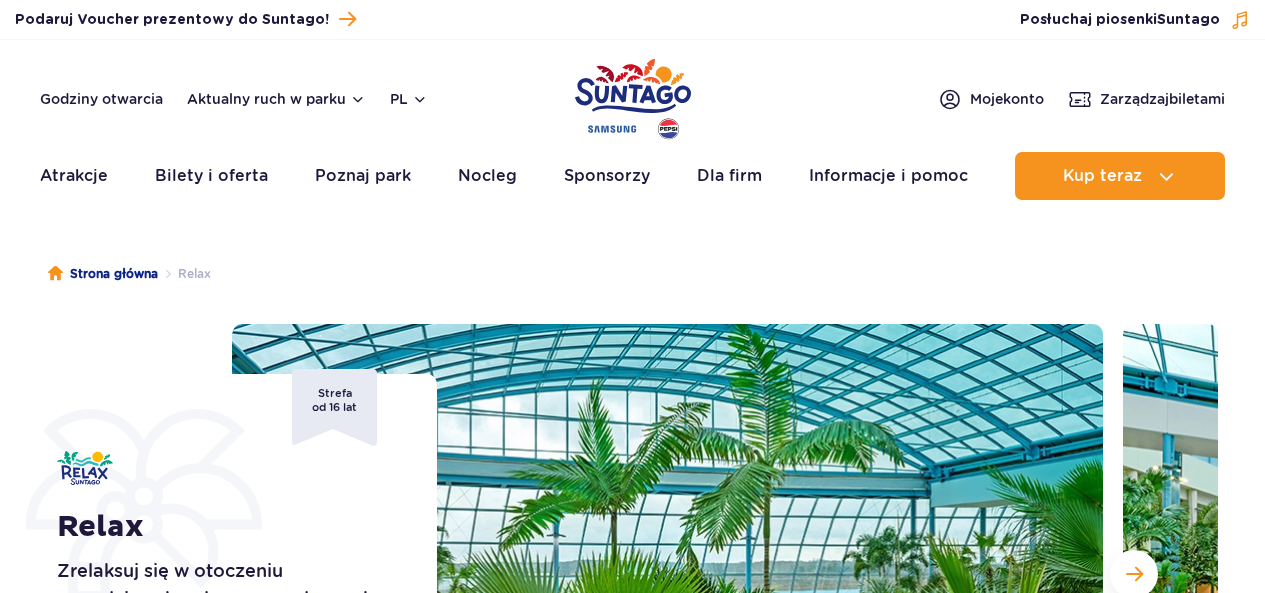 scroll, scrollTop: 0, scrollLeft: 0, axis: both 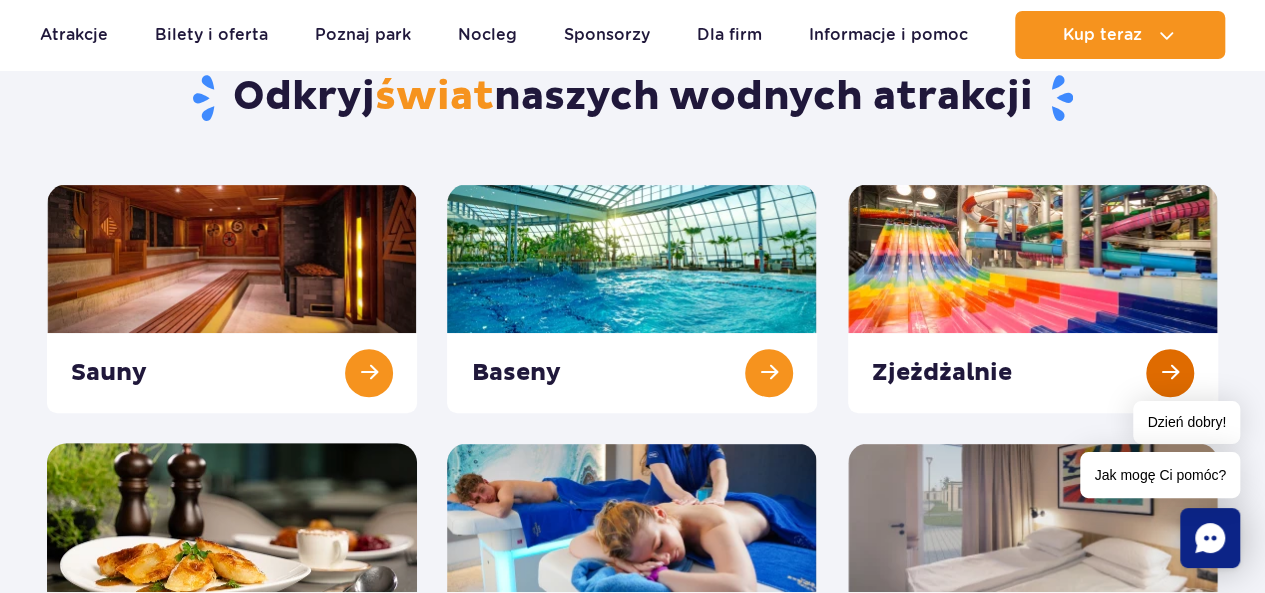 click at bounding box center (1033, 298) 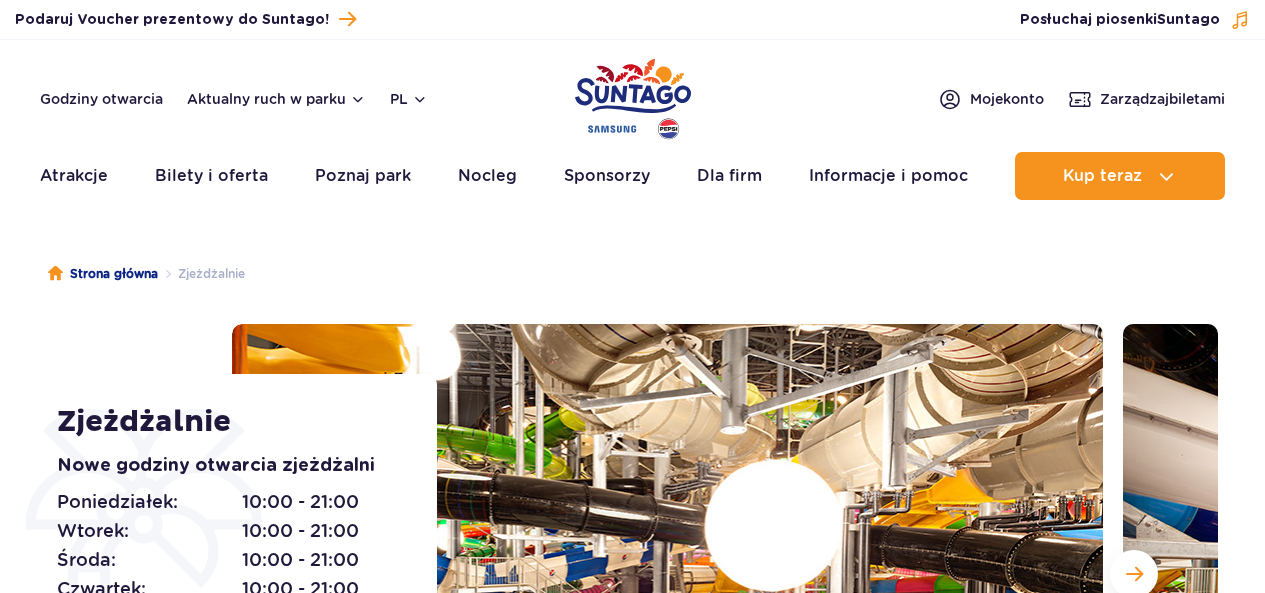 scroll, scrollTop: 0, scrollLeft: 0, axis: both 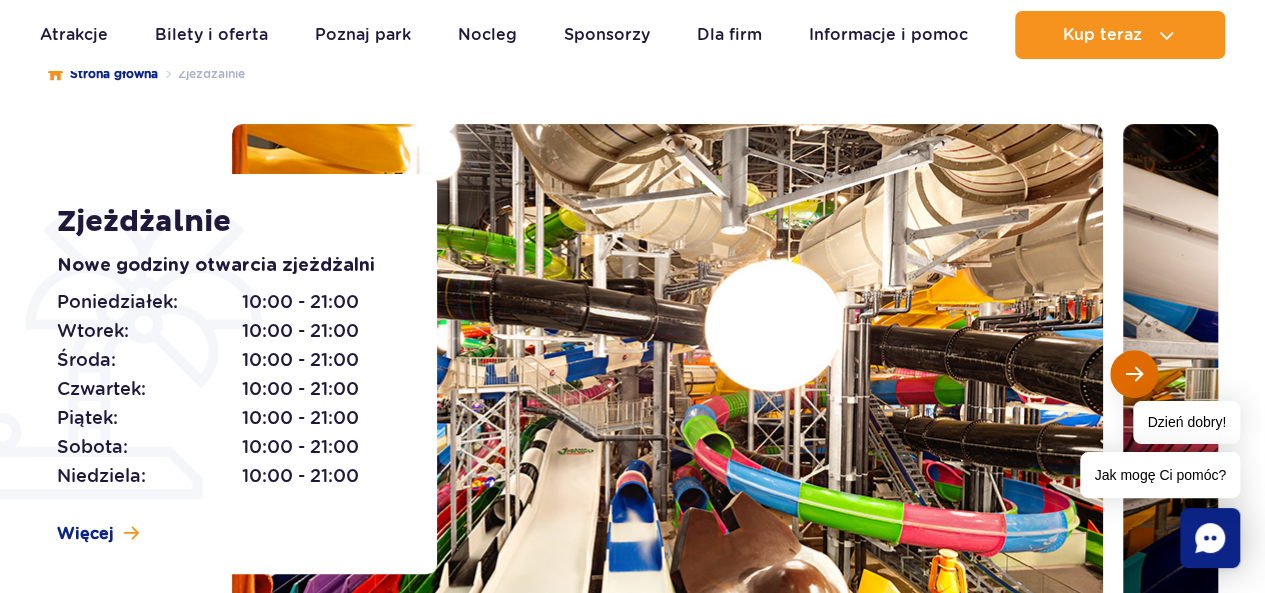 click at bounding box center (1134, 374) 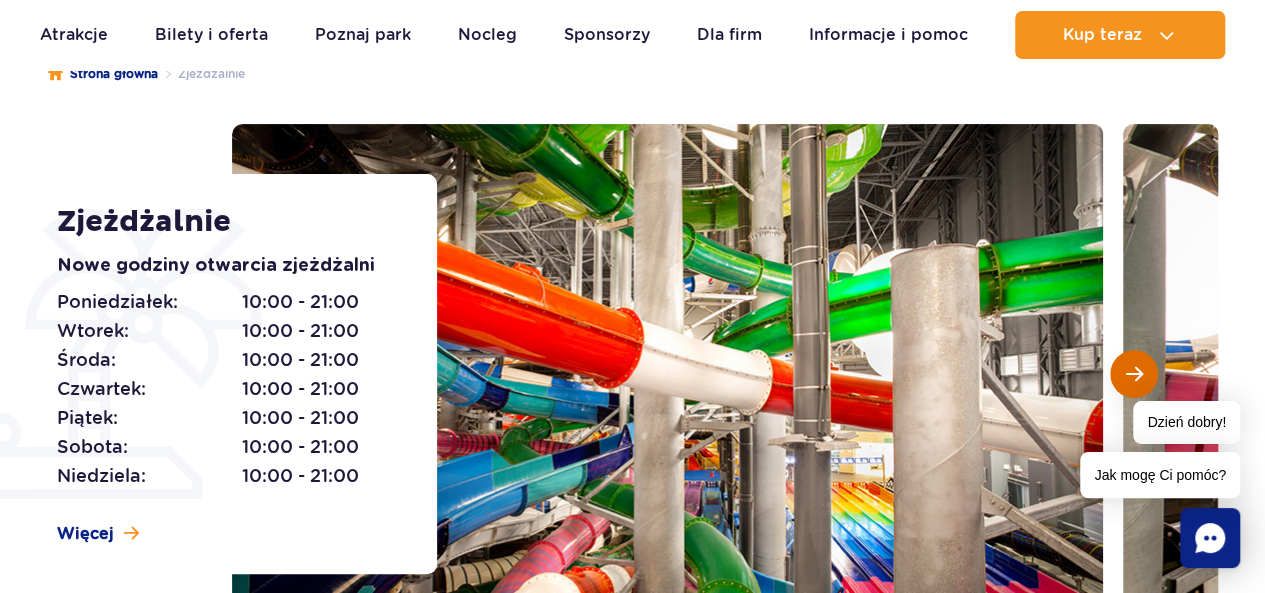 click at bounding box center [1134, 374] 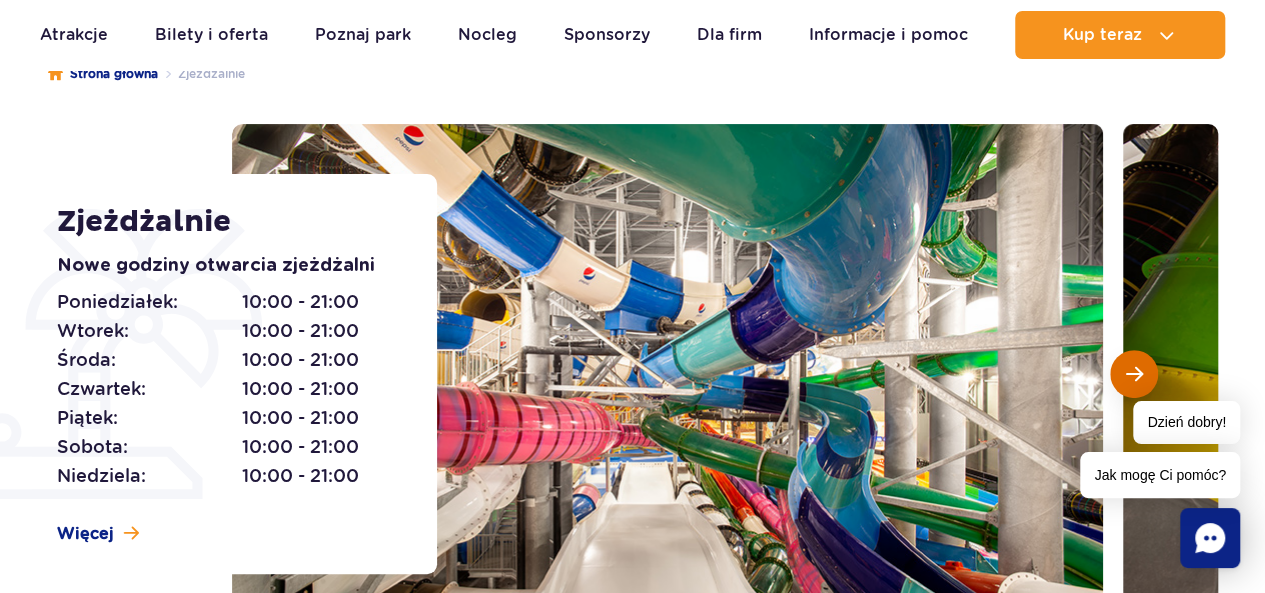 click at bounding box center [1134, 374] 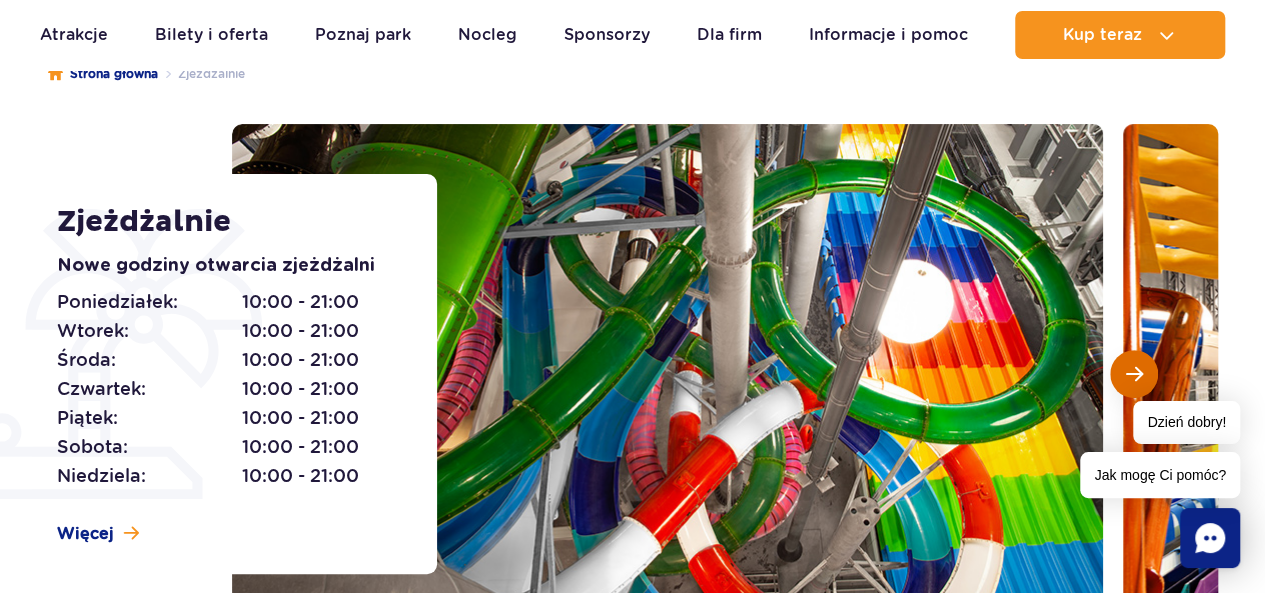 click at bounding box center [1134, 374] 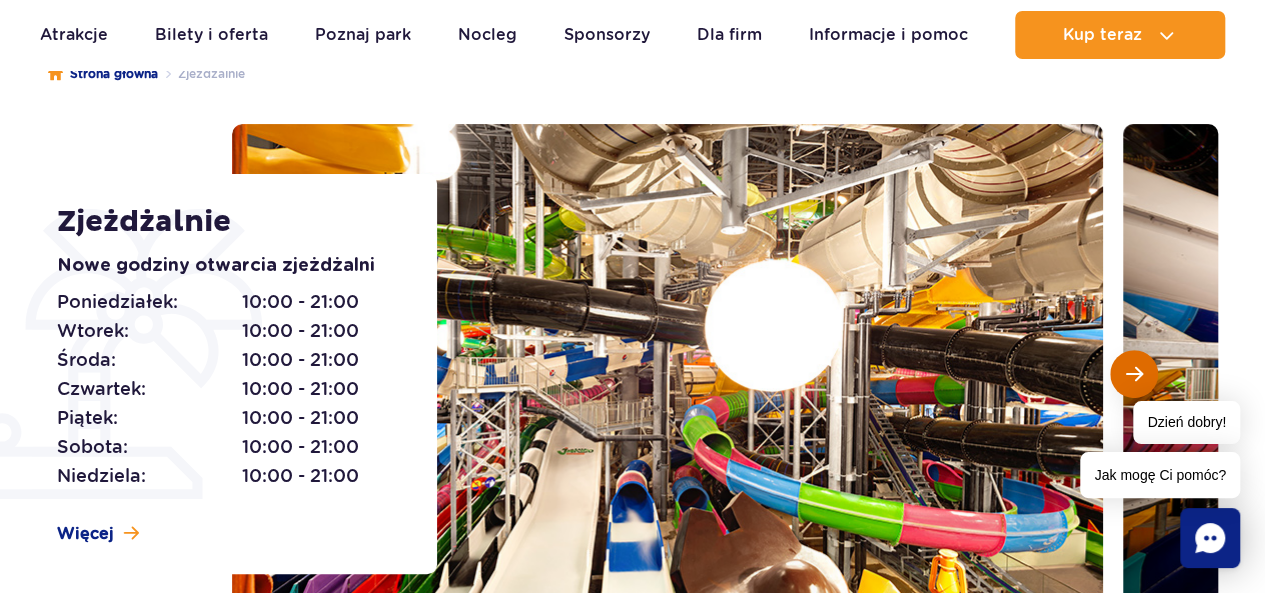 click at bounding box center [1134, 374] 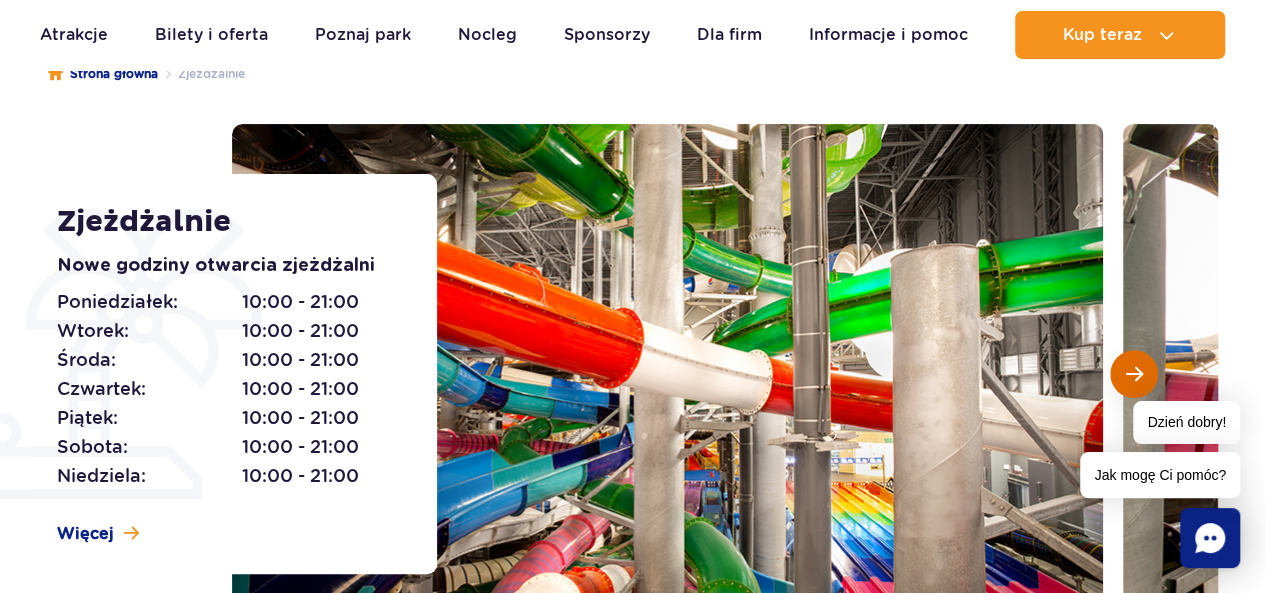 click at bounding box center [1134, 374] 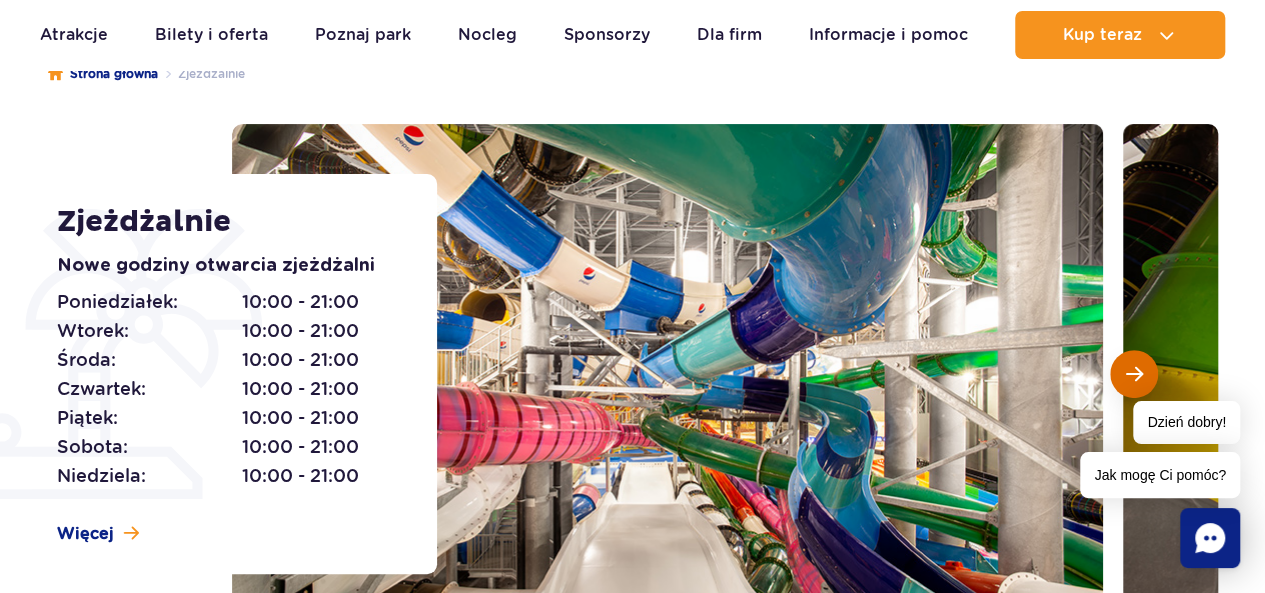 click at bounding box center [1134, 374] 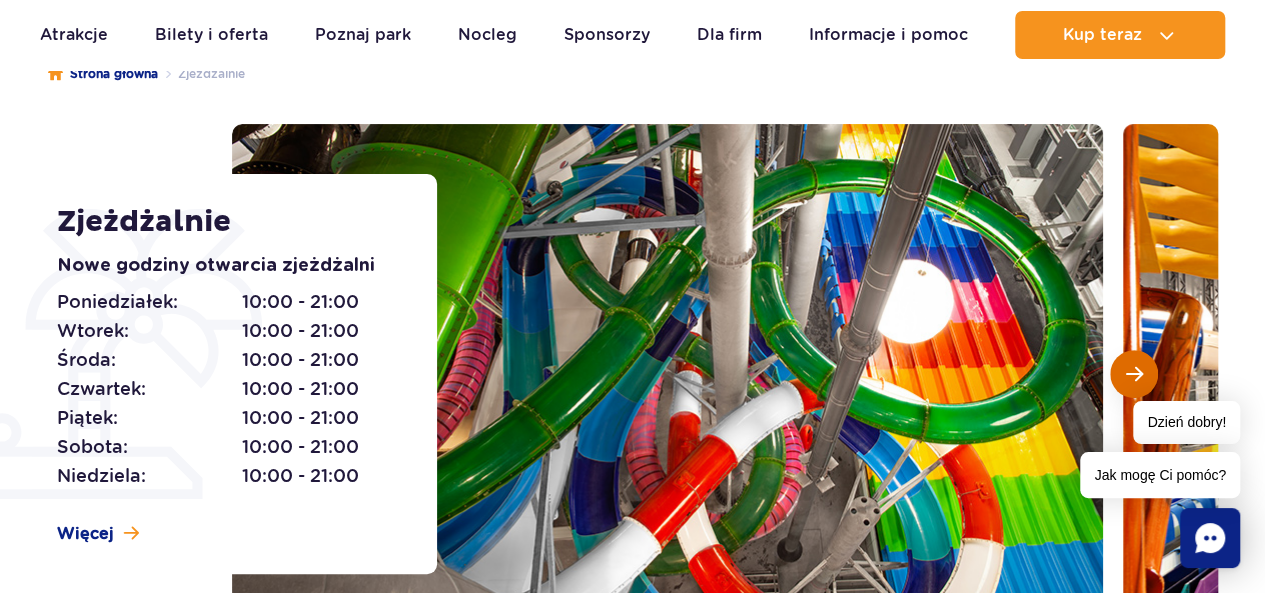 click at bounding box center (1134, 374) 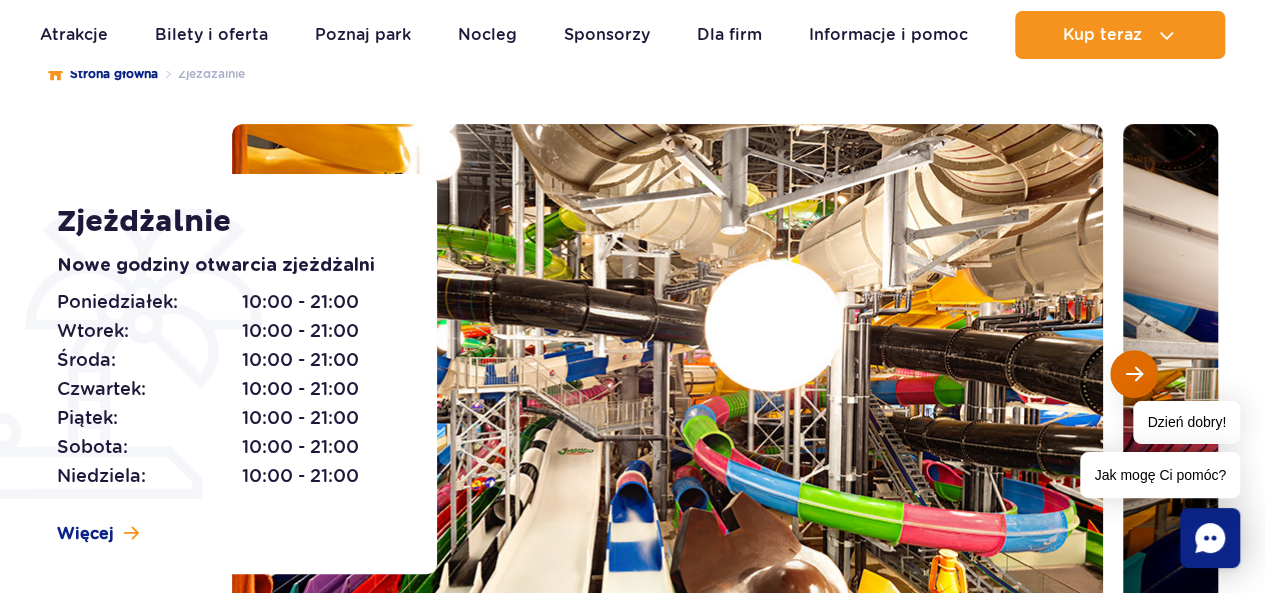 click at bounding box center [1134, 374] 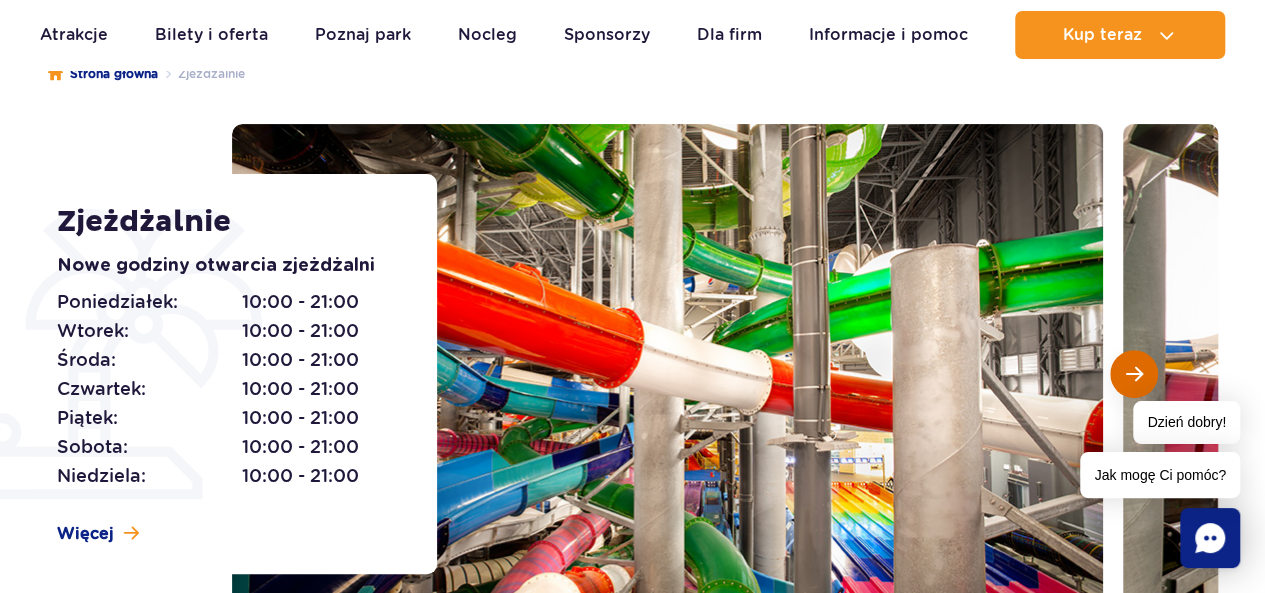 click at bounding box center [1134, 374] 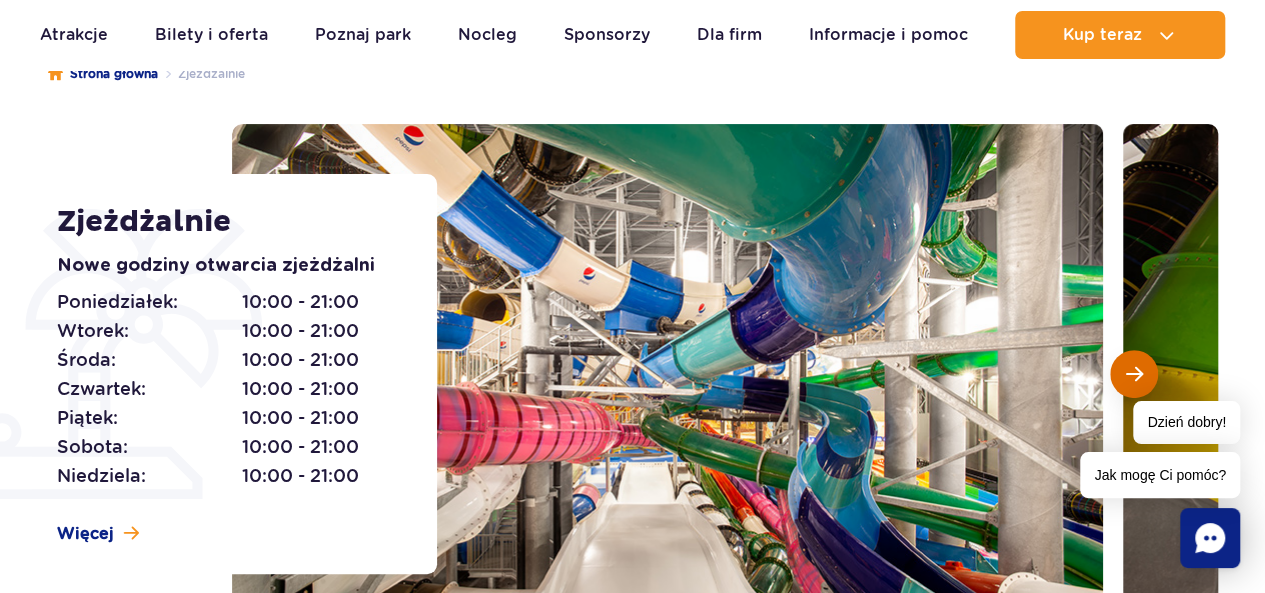 click at bounding box center [1134, 374] 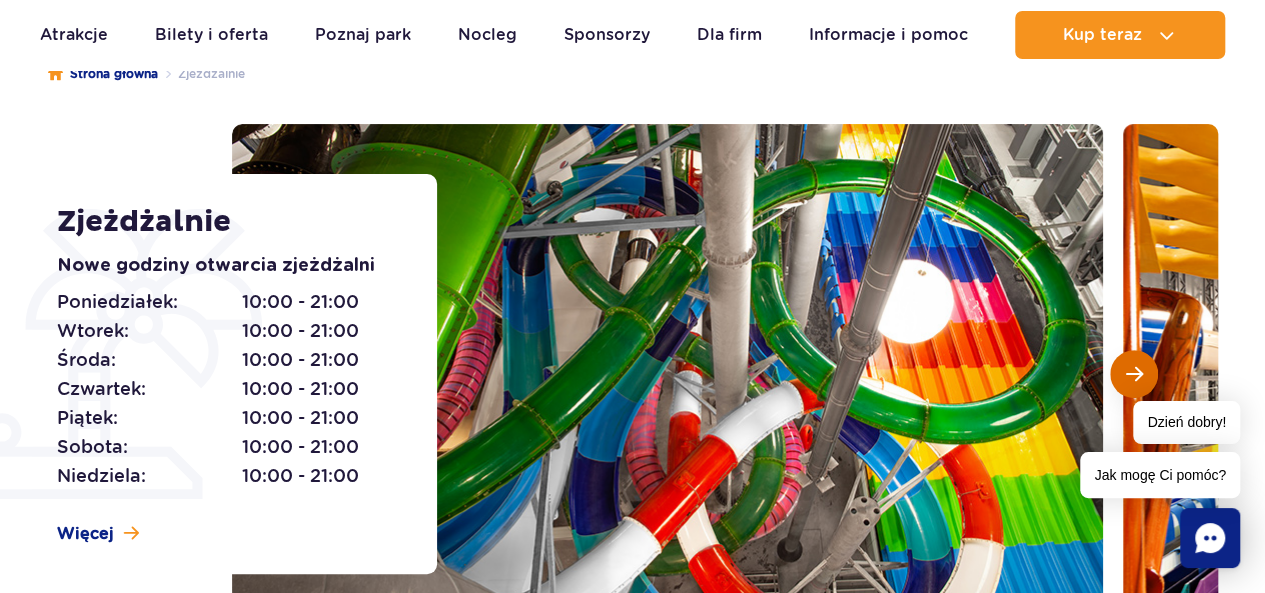 click at bounding box center [1134, 374] 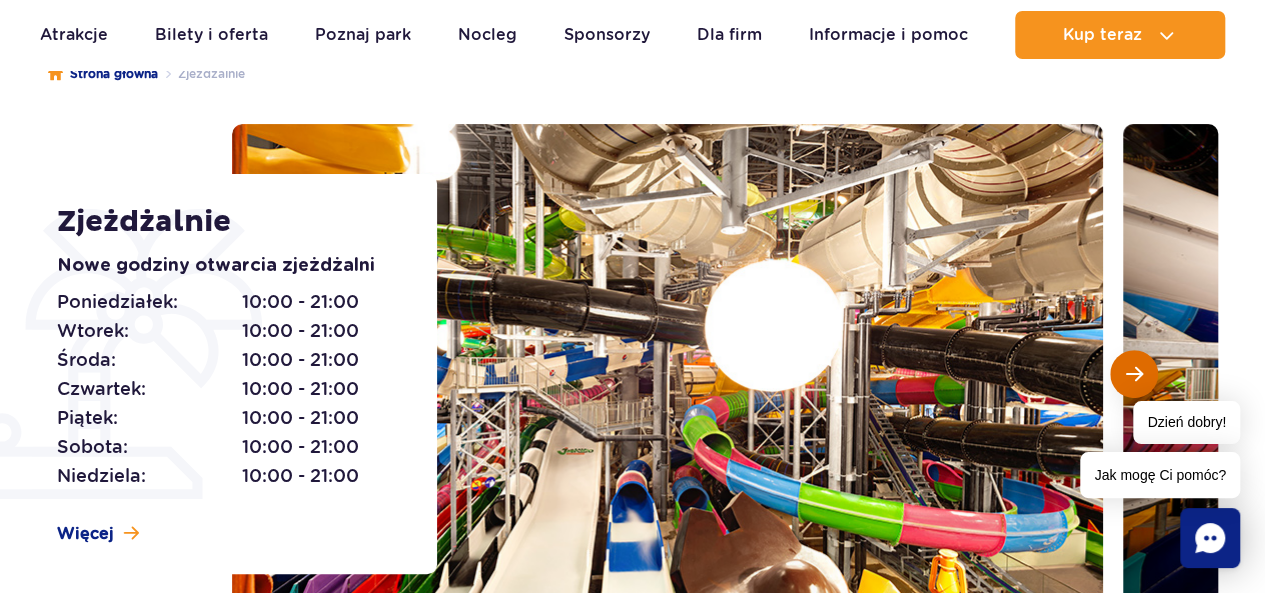 click at bounding box center (1134, 374) 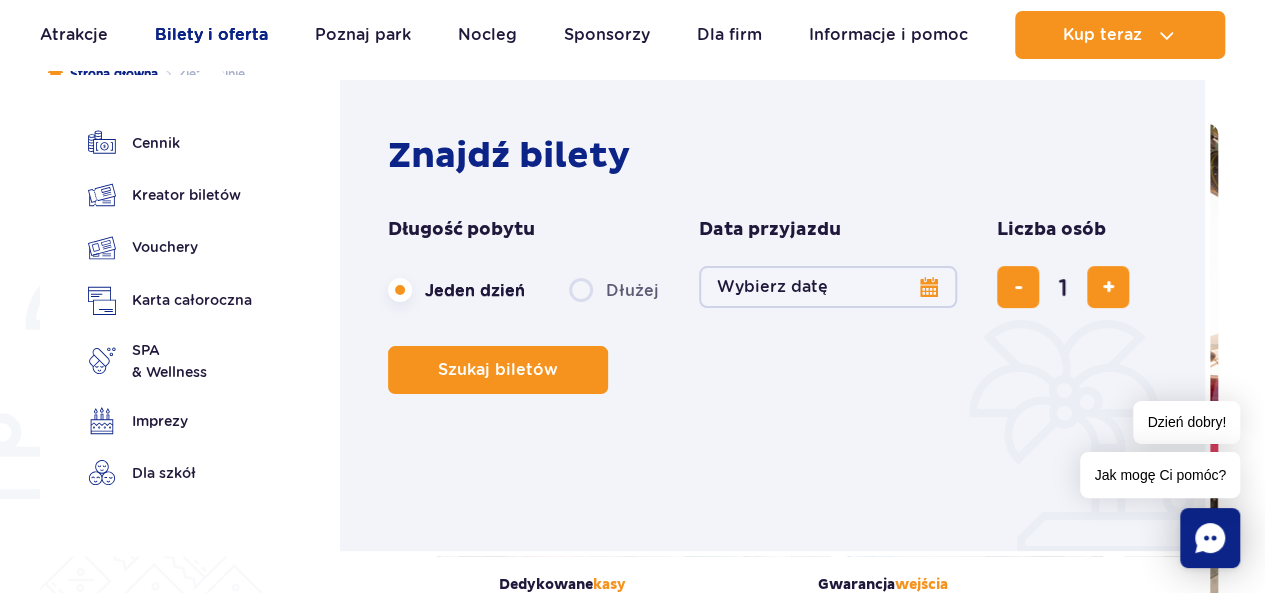 click on "Bilety i oferta" at bounding box center [211, 35] 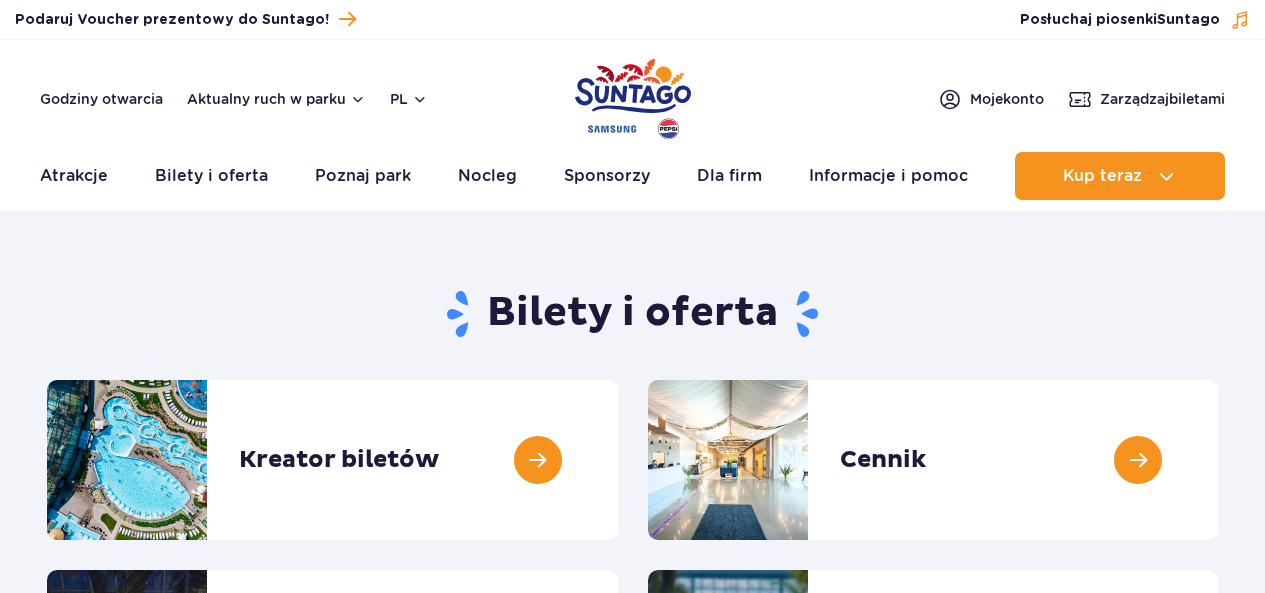 scroll, scrollTop: 0, scrollLeft: 0, axis: both 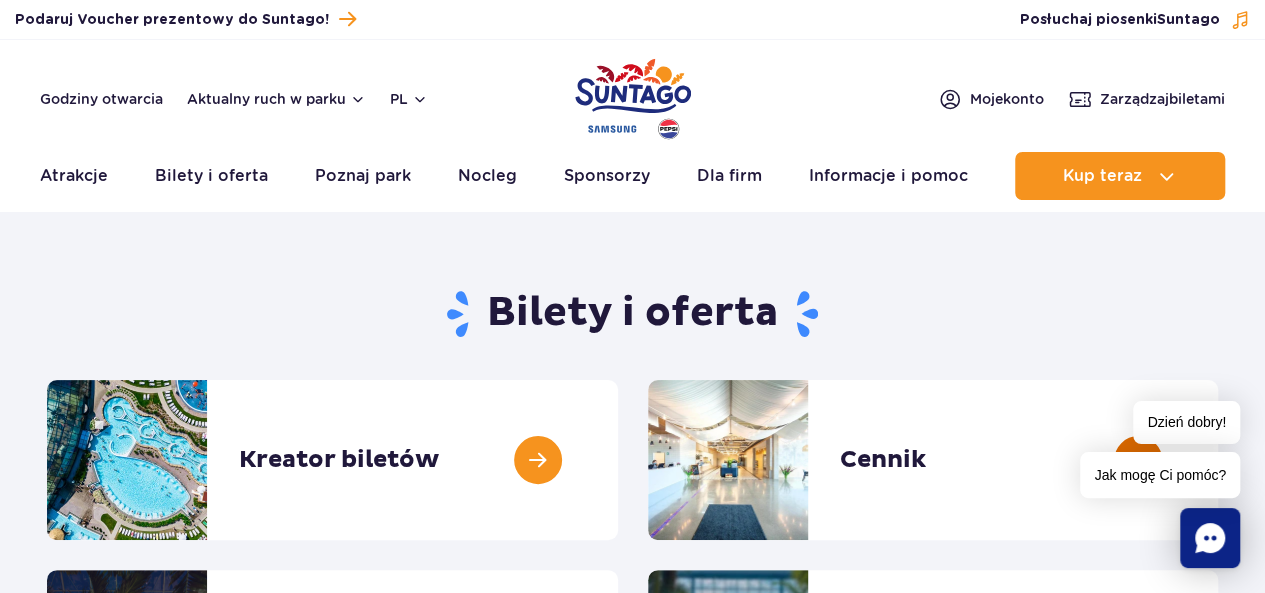 click at bounding box center (1218, 460) 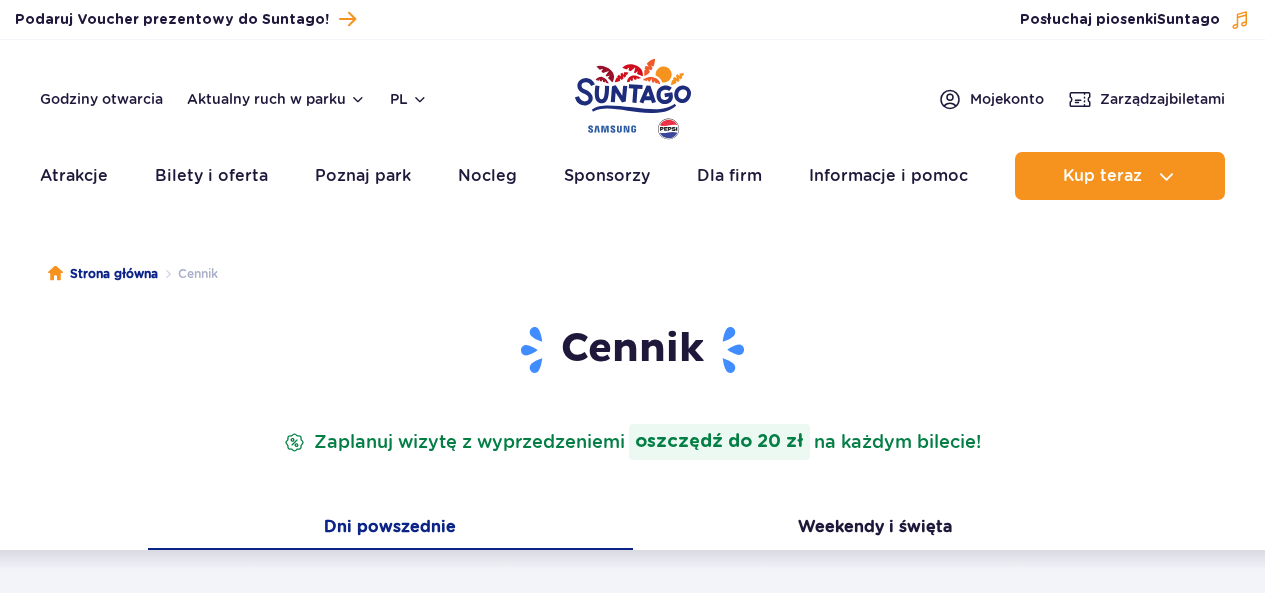 scroll, scrollTop: 0, scrollLeft: 0, axis: both 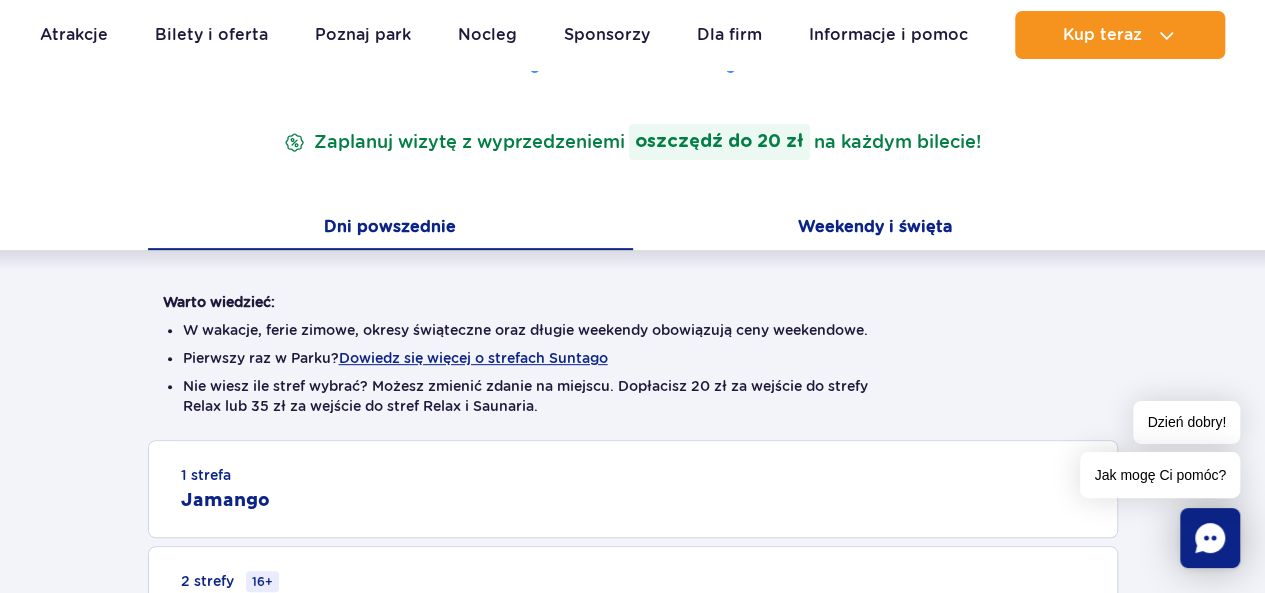 click on "Weekendy i święta" at bounding box center [875, 229] 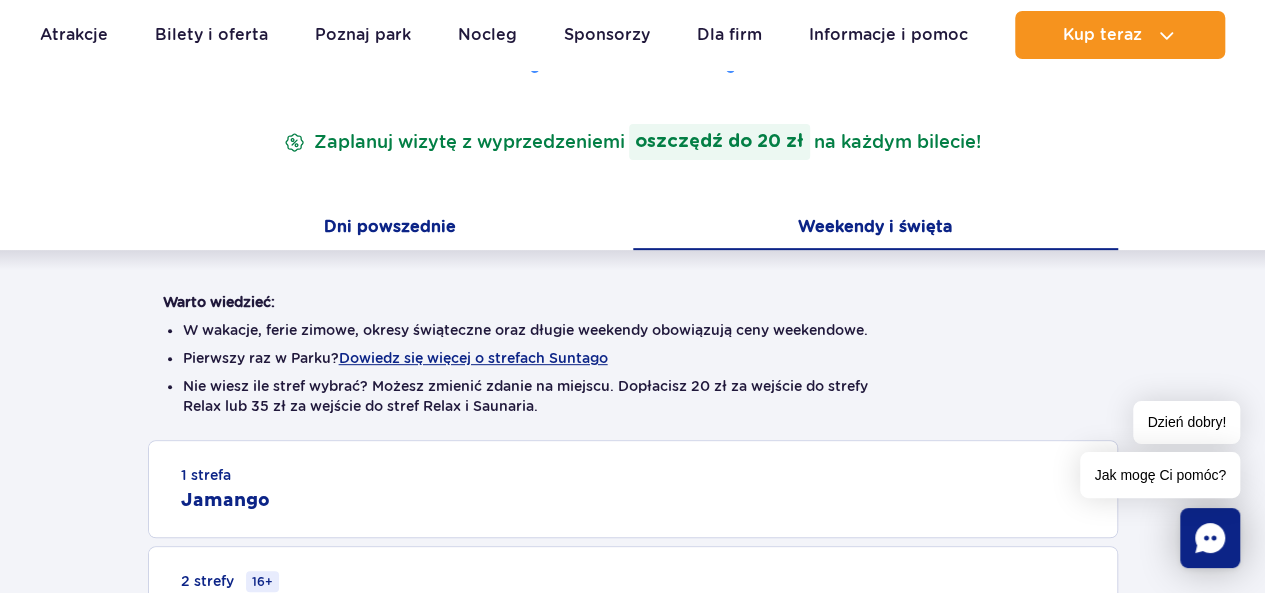 click on "Dni powszednie" at bounding box center (390, 229) 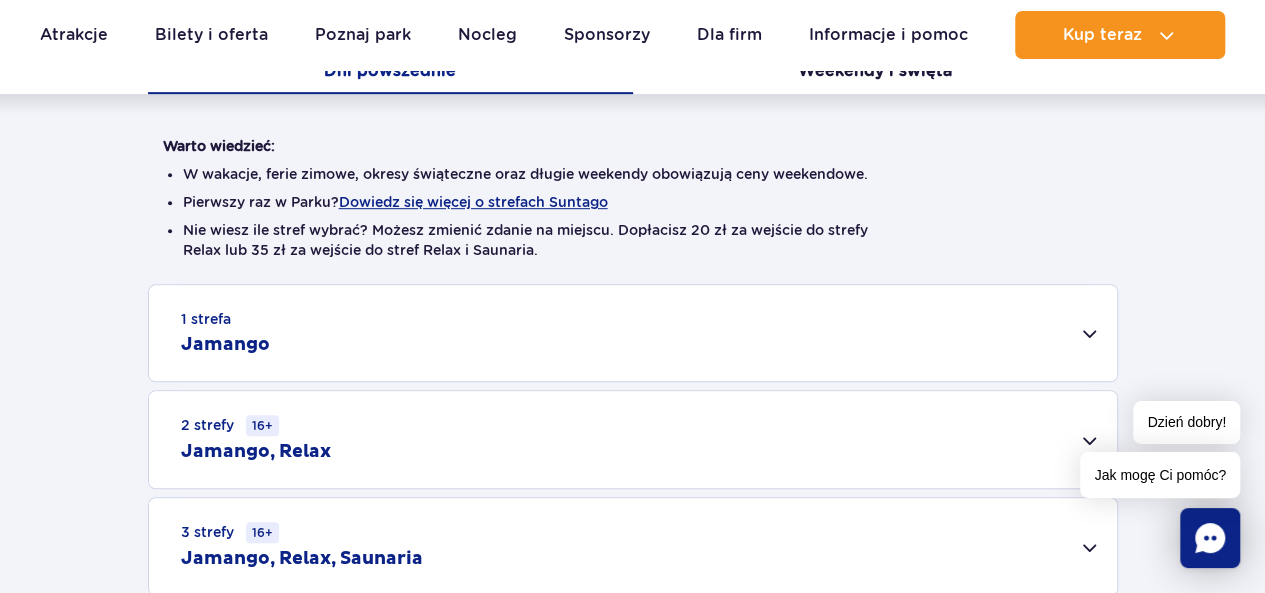 scroll, scrollTop: 600, scrollLeft: 0, axis: vertical 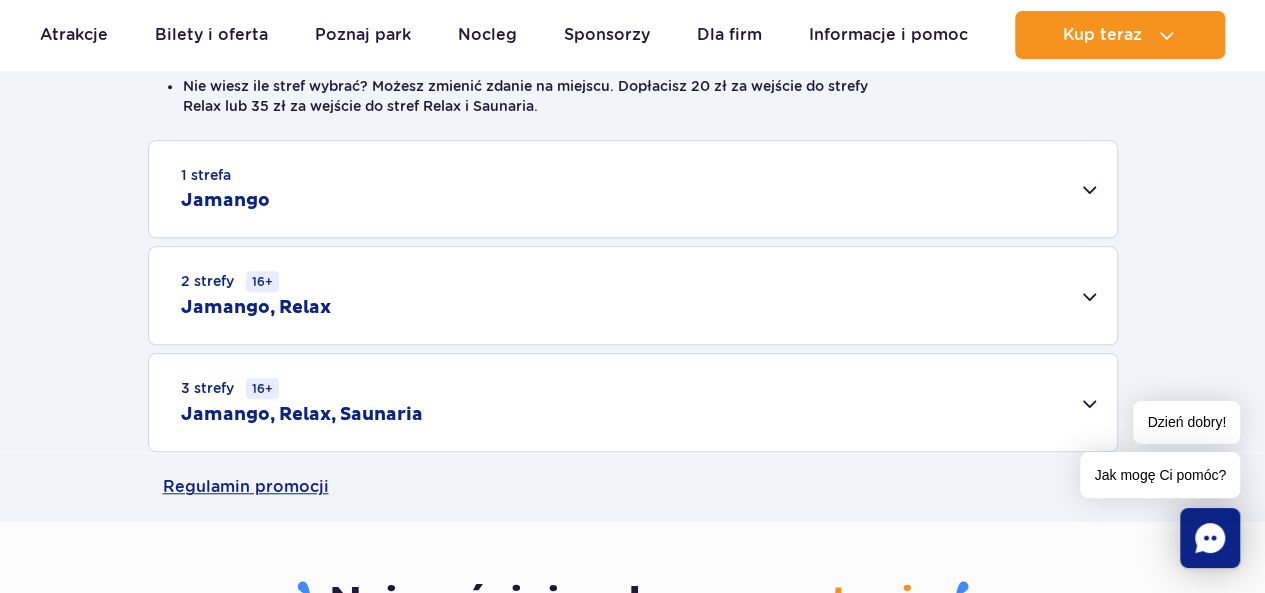click on "1 strefa
Jamango" at bounding box center [633, 189] 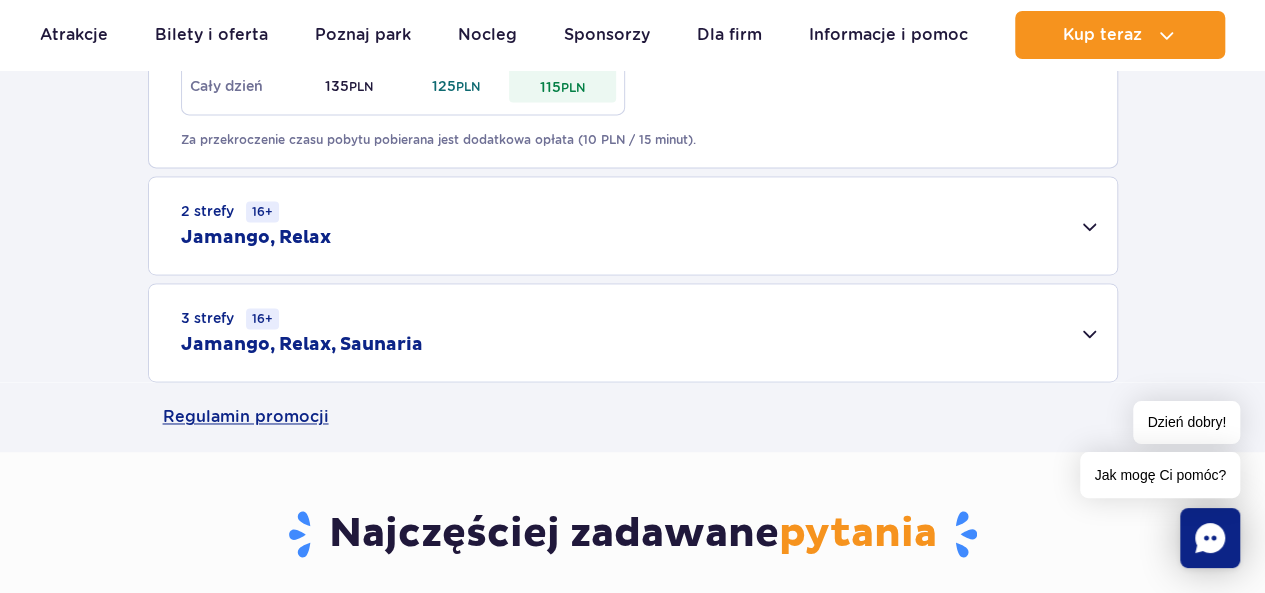 scroll, scrollTop: 1400, scrollLeft: 0, axis: vertical 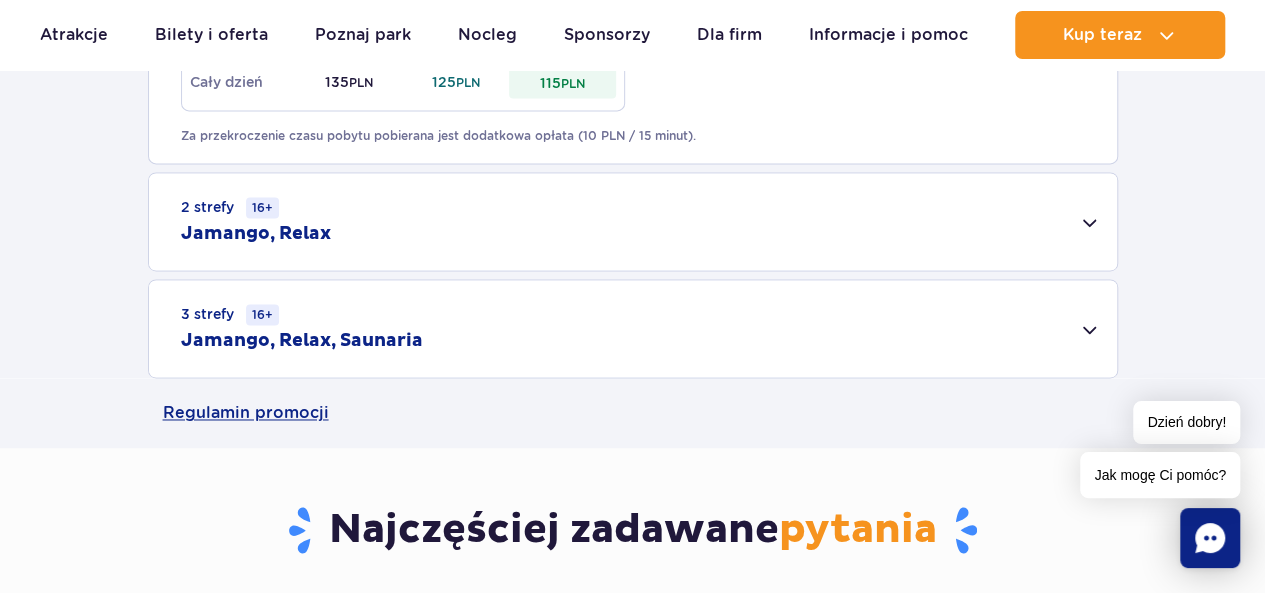 click on "2 strefy  16+
Jamango, Relax" at bounding box center (633, 221) 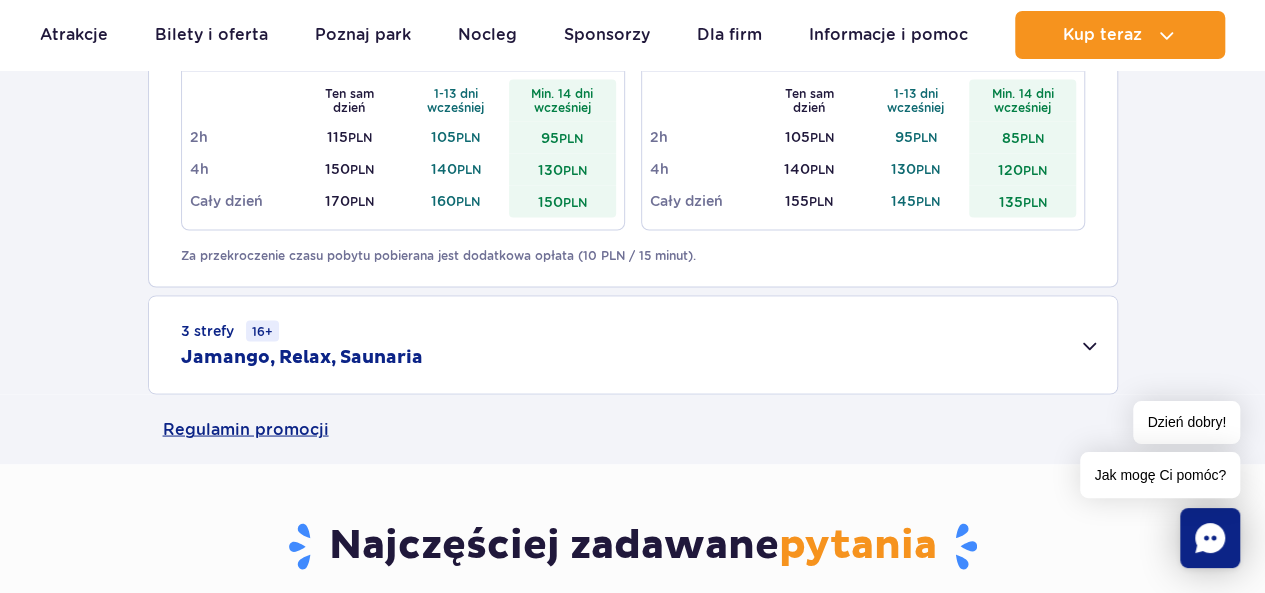 scroll, scrollTop: 1700, scrollLeft: 0, axis: vertical 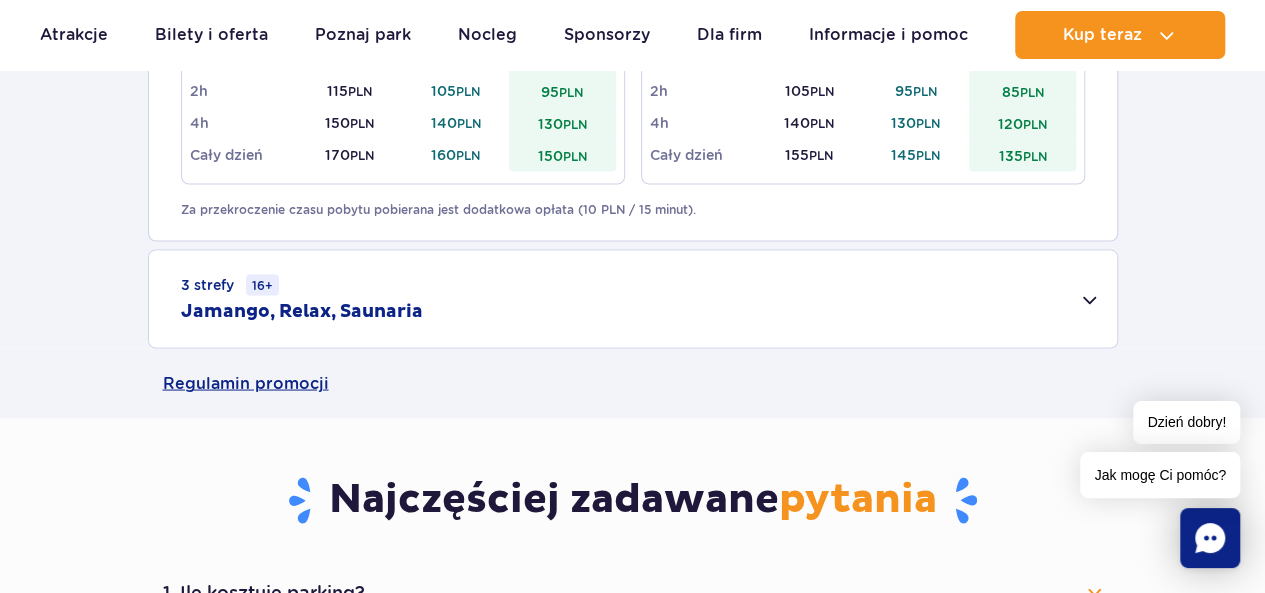click on "3 strefy  16+
Jamango, Relax, Saunaria" at bounding box center (633, 298) 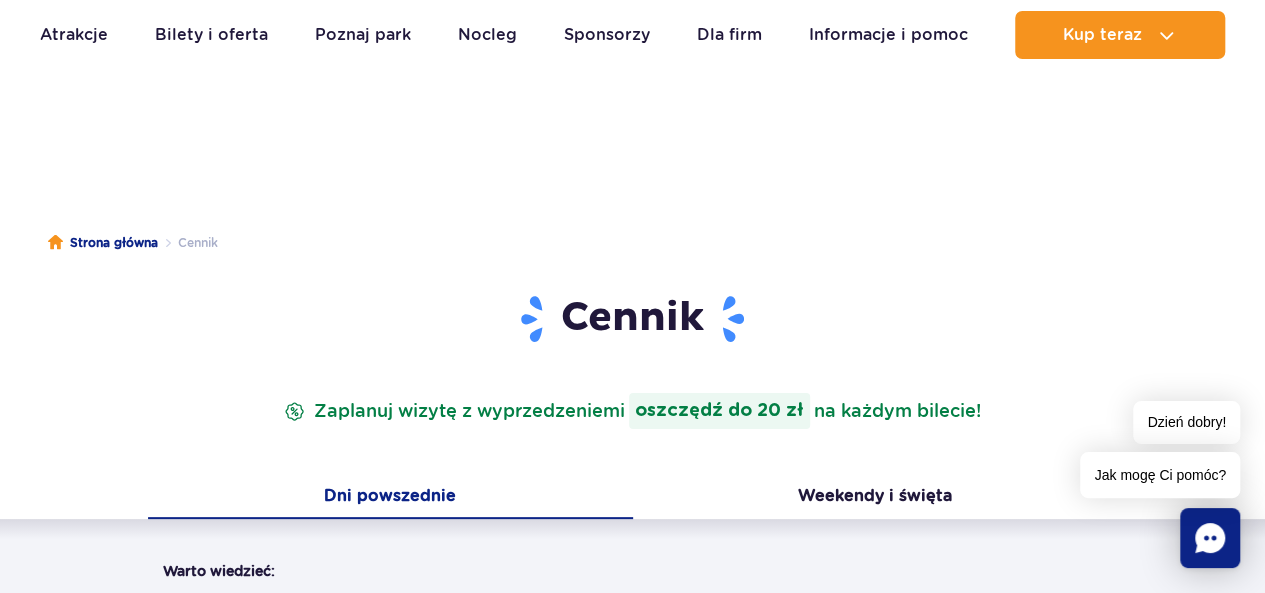 scroll, scrollTop: 0, scrollLeft: 0, axis: both 